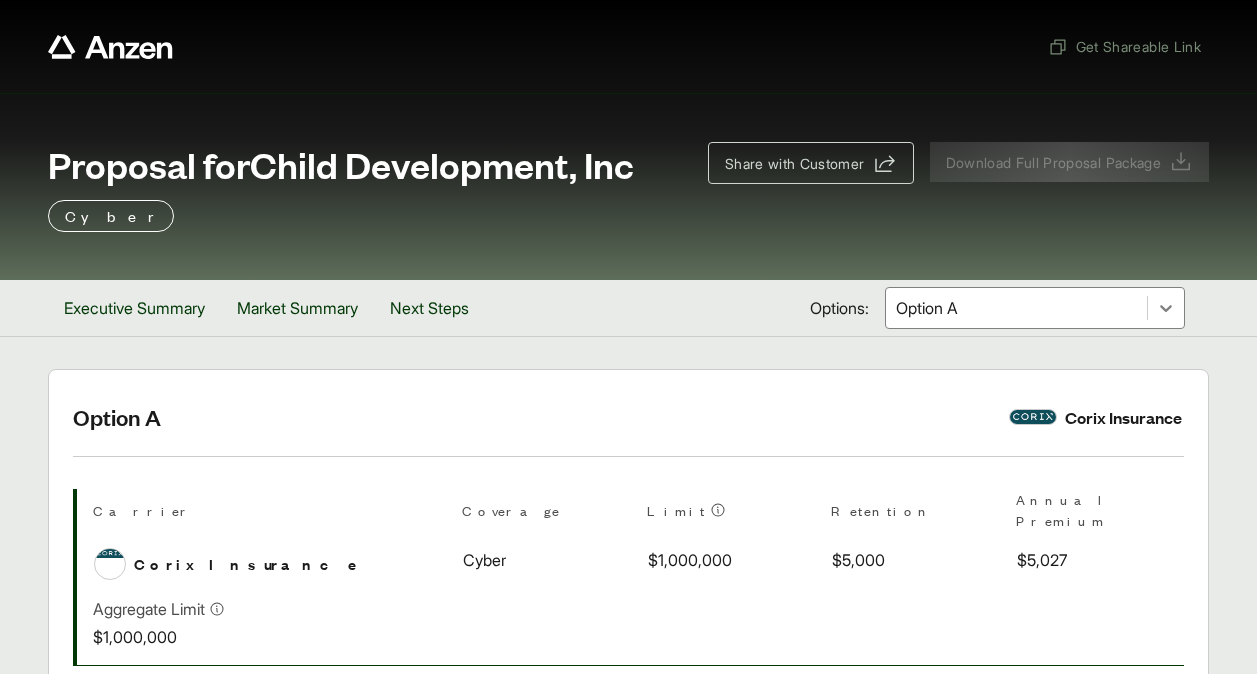 scroll, scrollTop: 0, scrollLeft: 0, axis: both 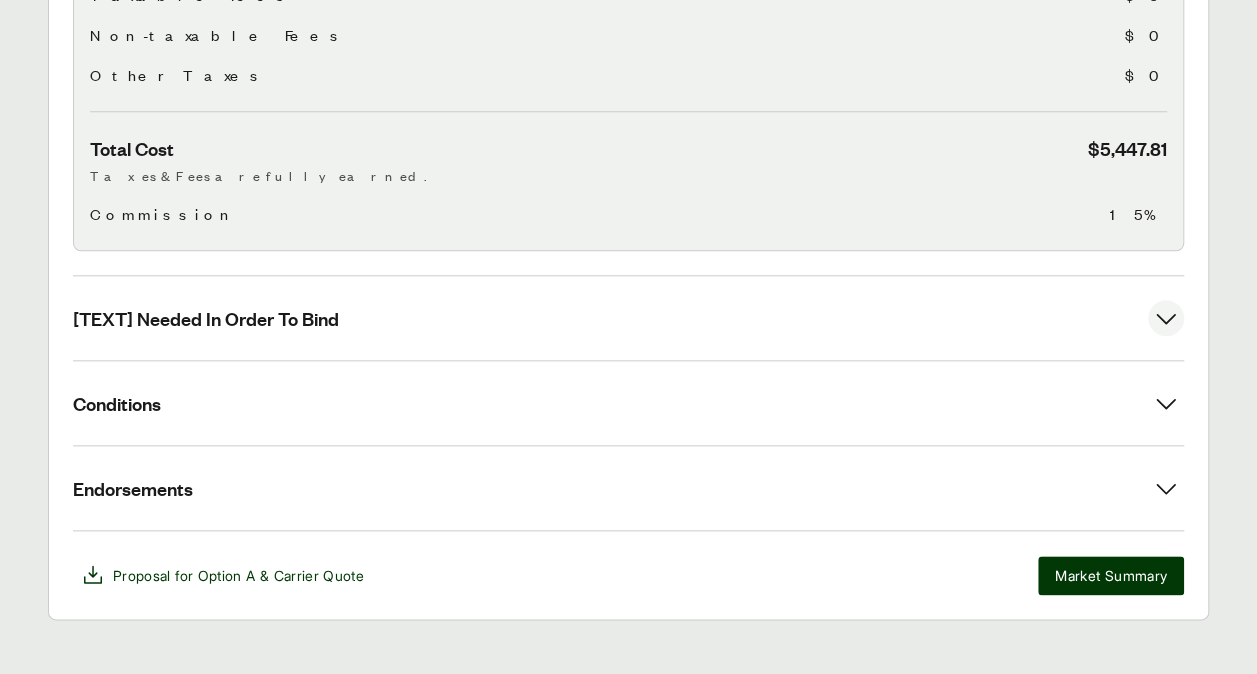 click 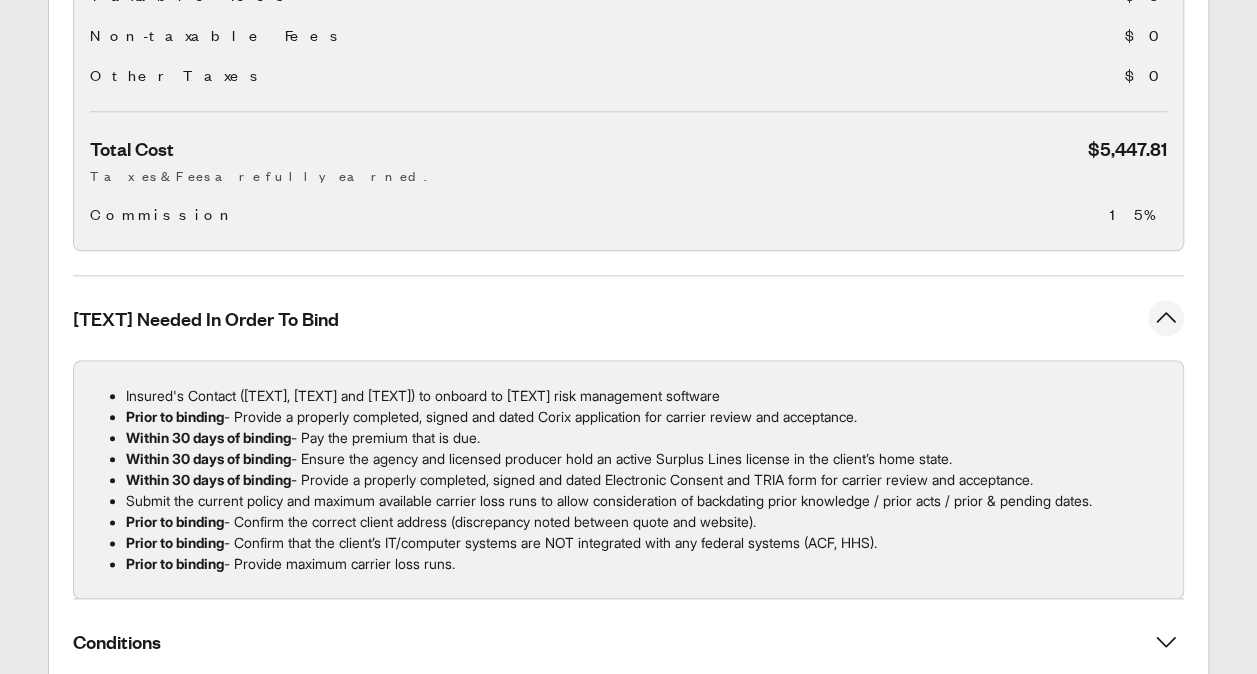 click 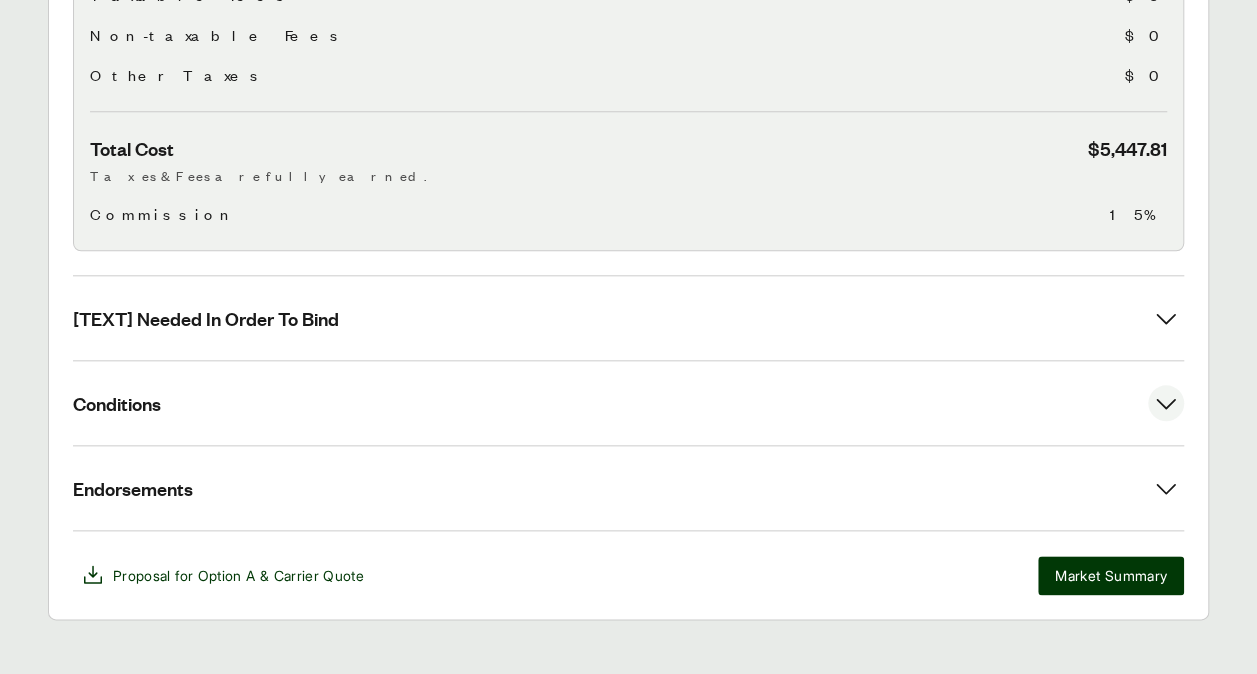 click 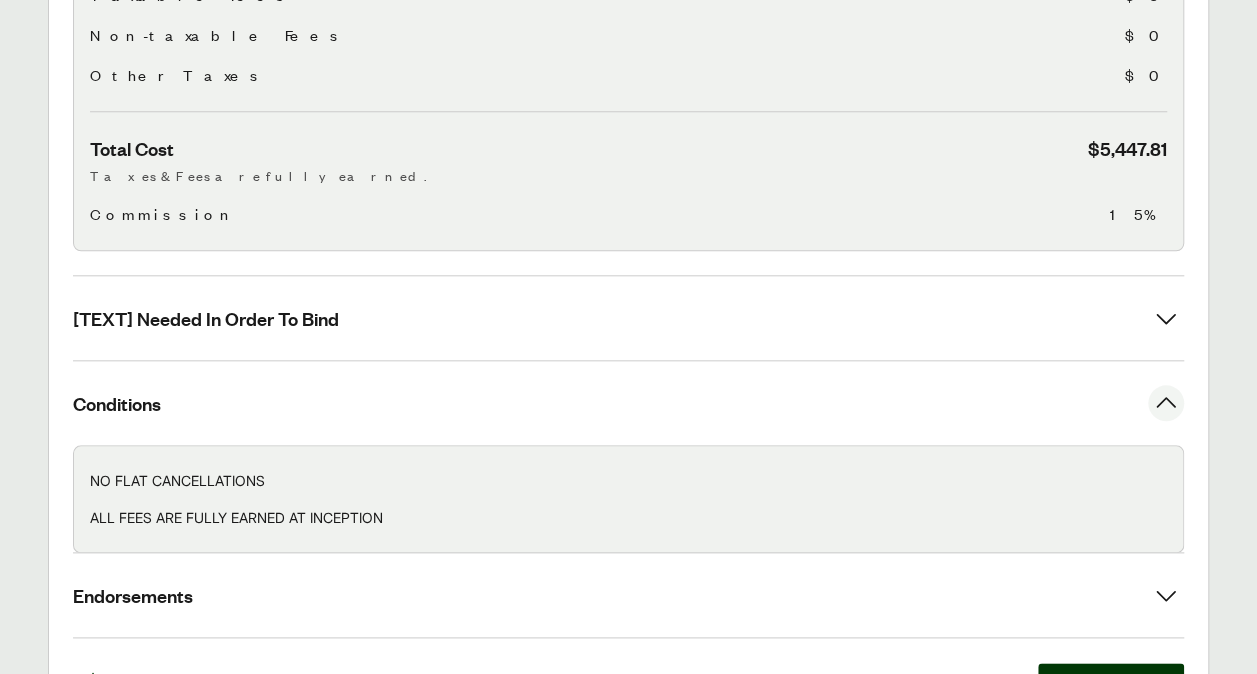 click 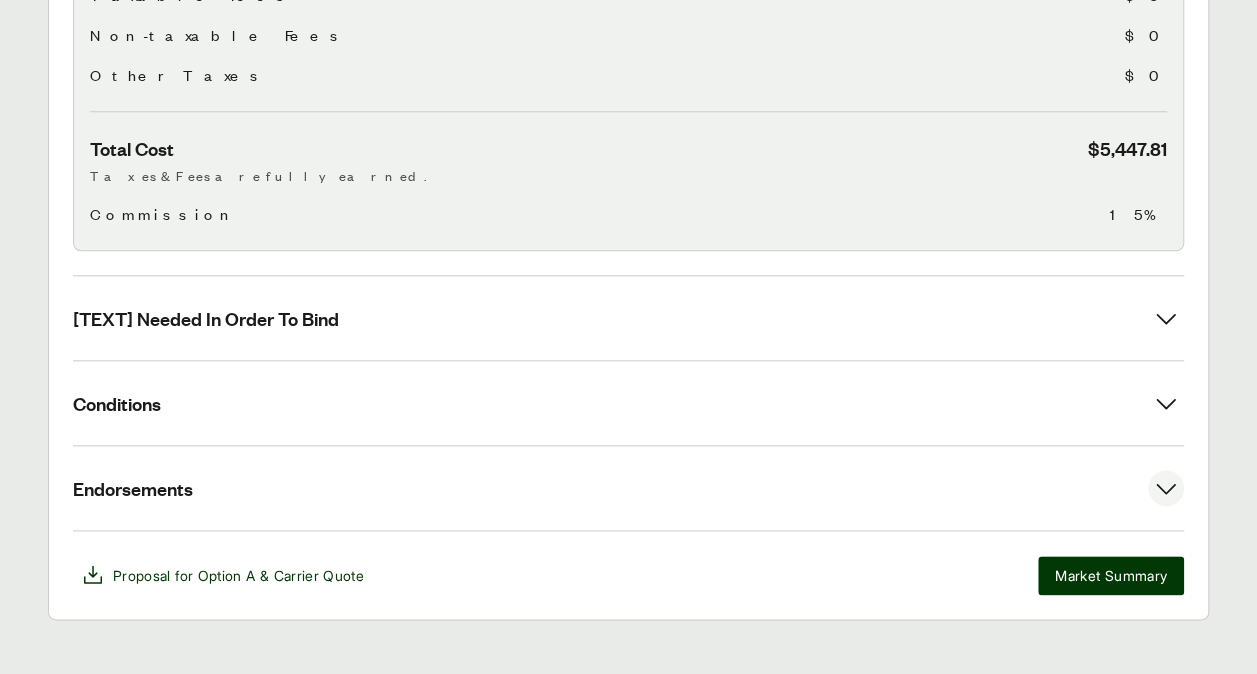 click 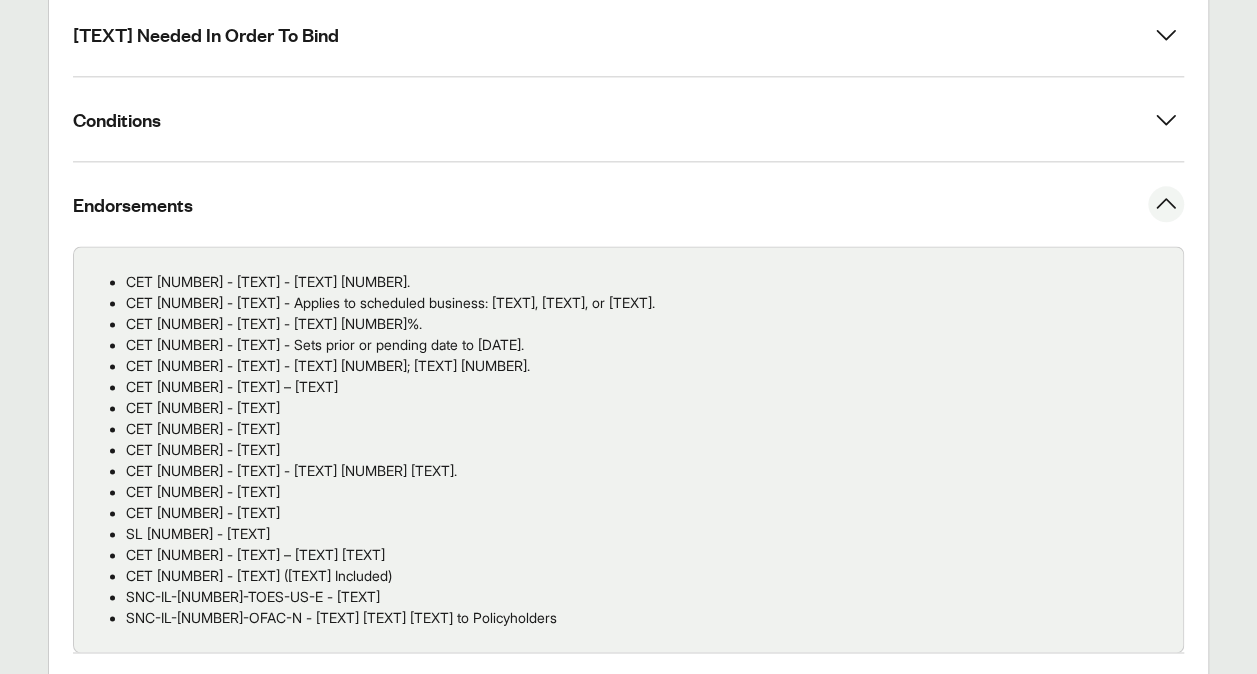 scroll, scrollTop: 1190, scrollLeft: 0, axis: vertical 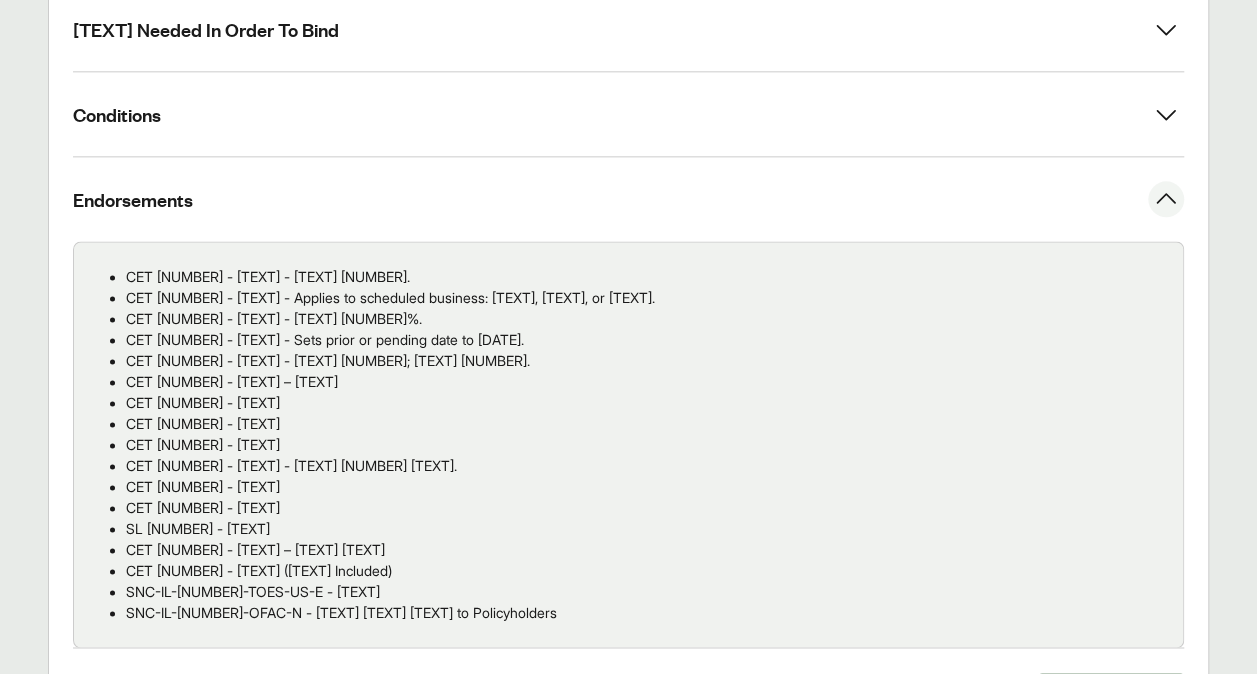 click 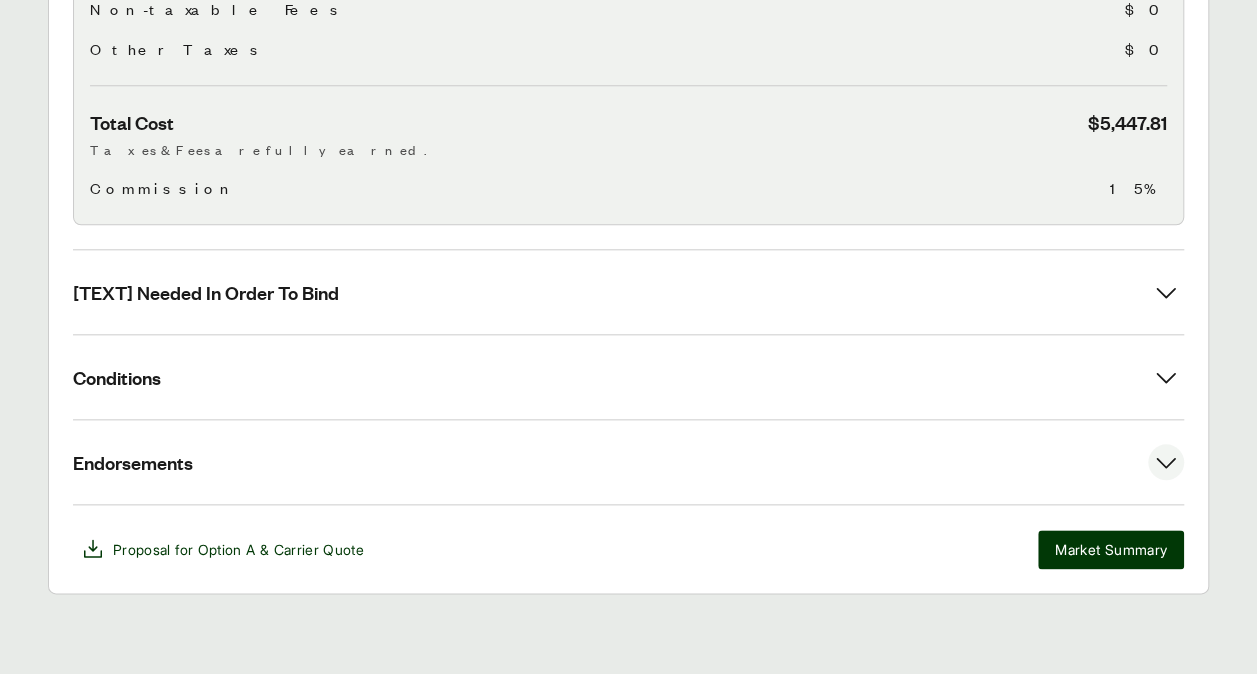 scroll, scrollTop: 901, scrollLeft: 0, axis: vertical 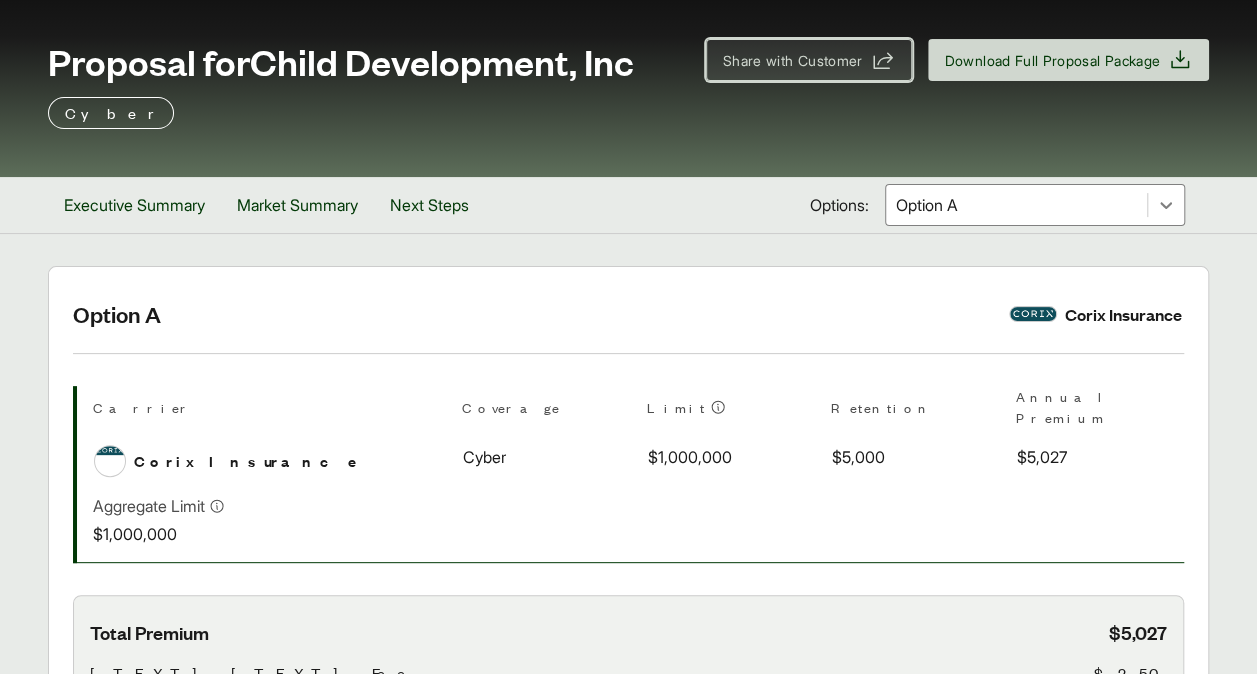 click on "Share with Customer" at bounding box center [793, 60] 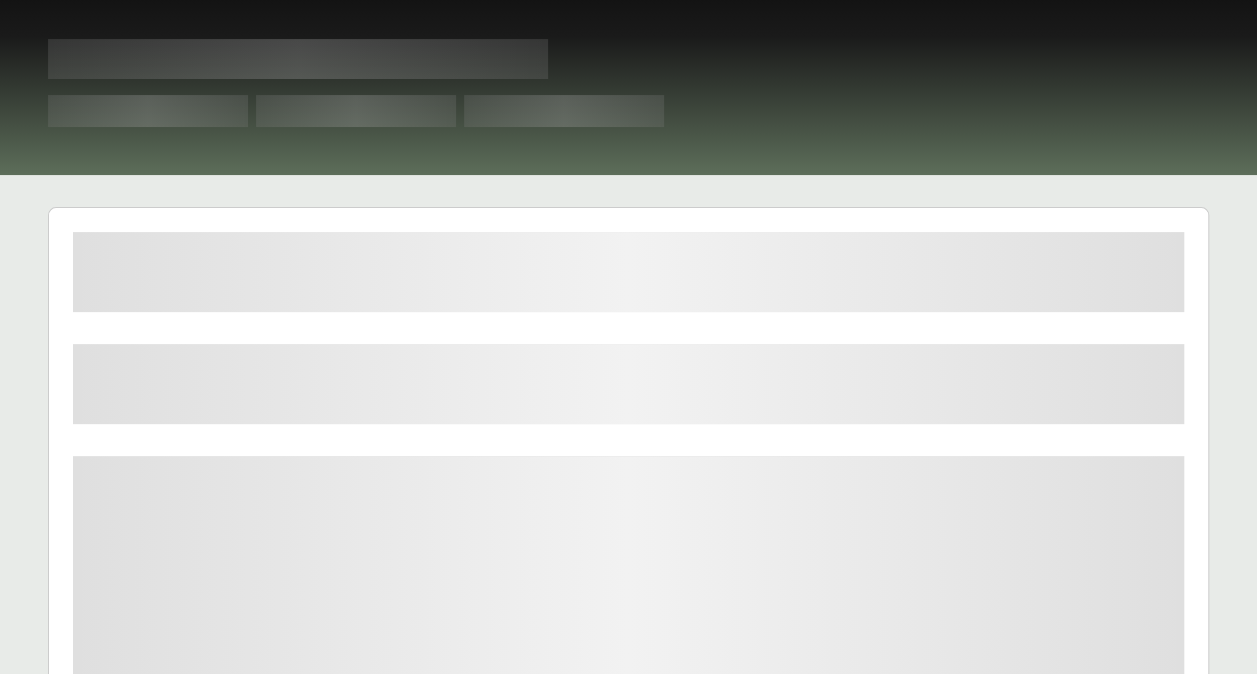 scroll, scrollTop: 0, scrollLeft: 0, axis: both 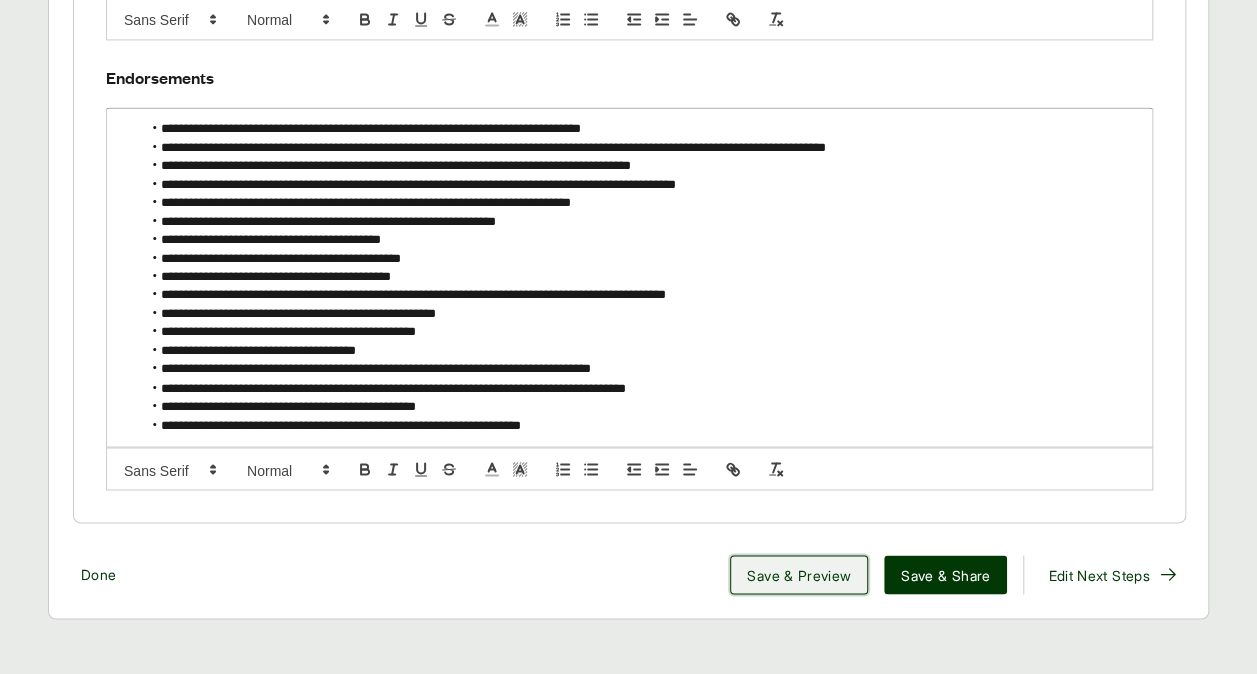 click on "Save & Preview" at bounding box center [799, 574] 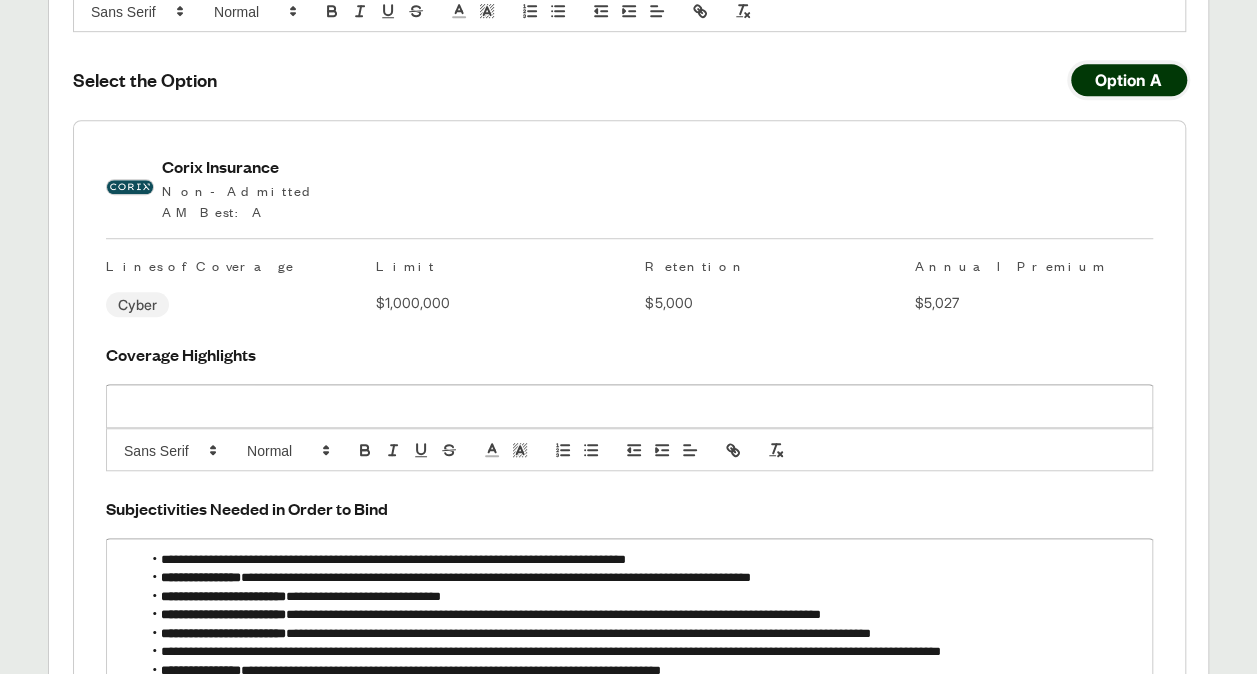 scroll, scrollTop: 570, scrollLeft: 0, axis: vertical 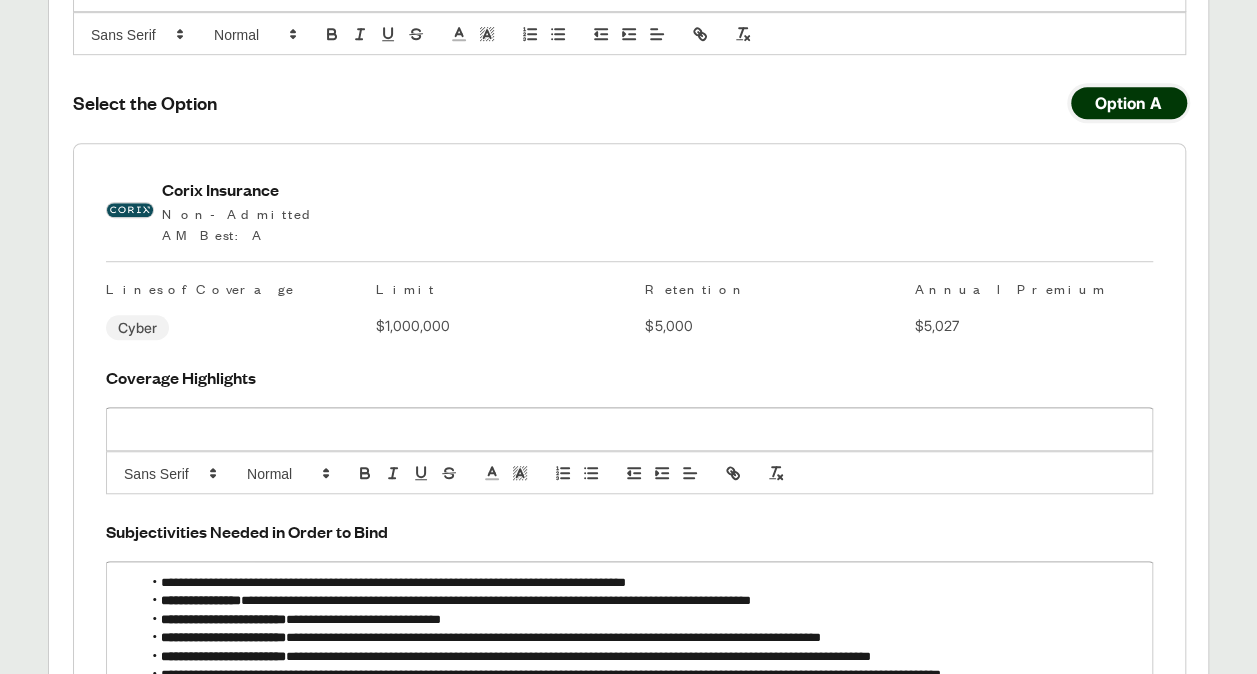 click at bounding box center (629, 429) 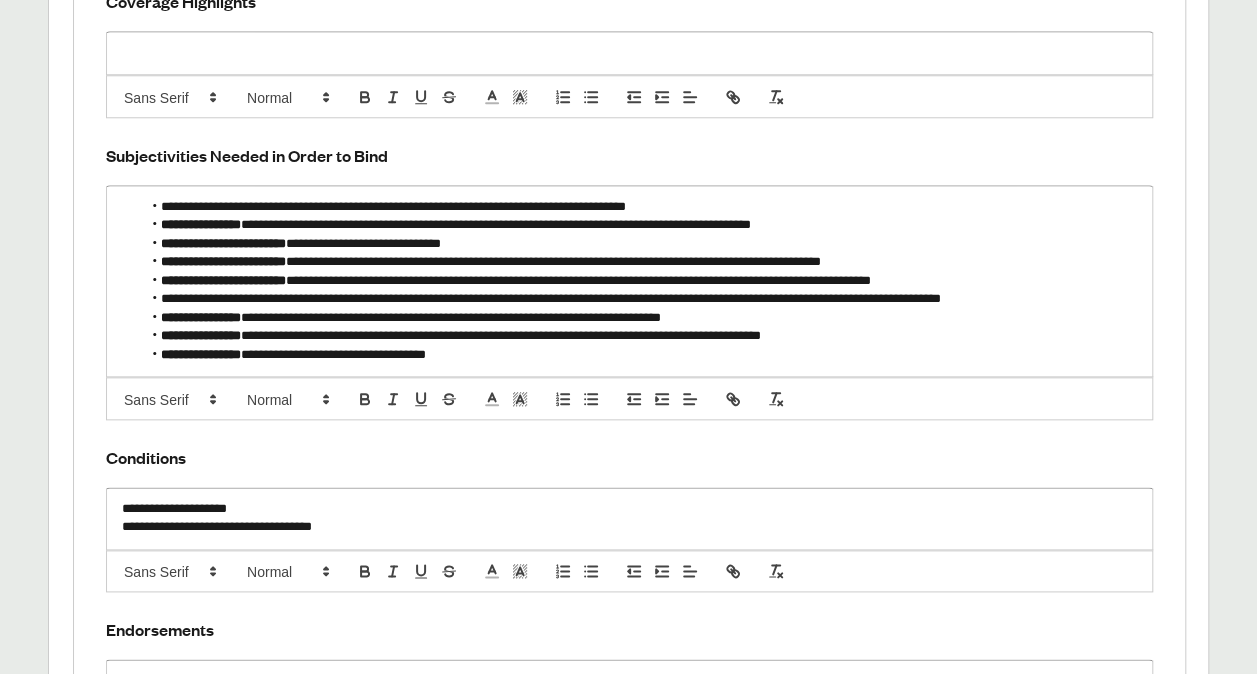 scroll, scrollTop: 1498, scrollLeft: 0, axis: vertical 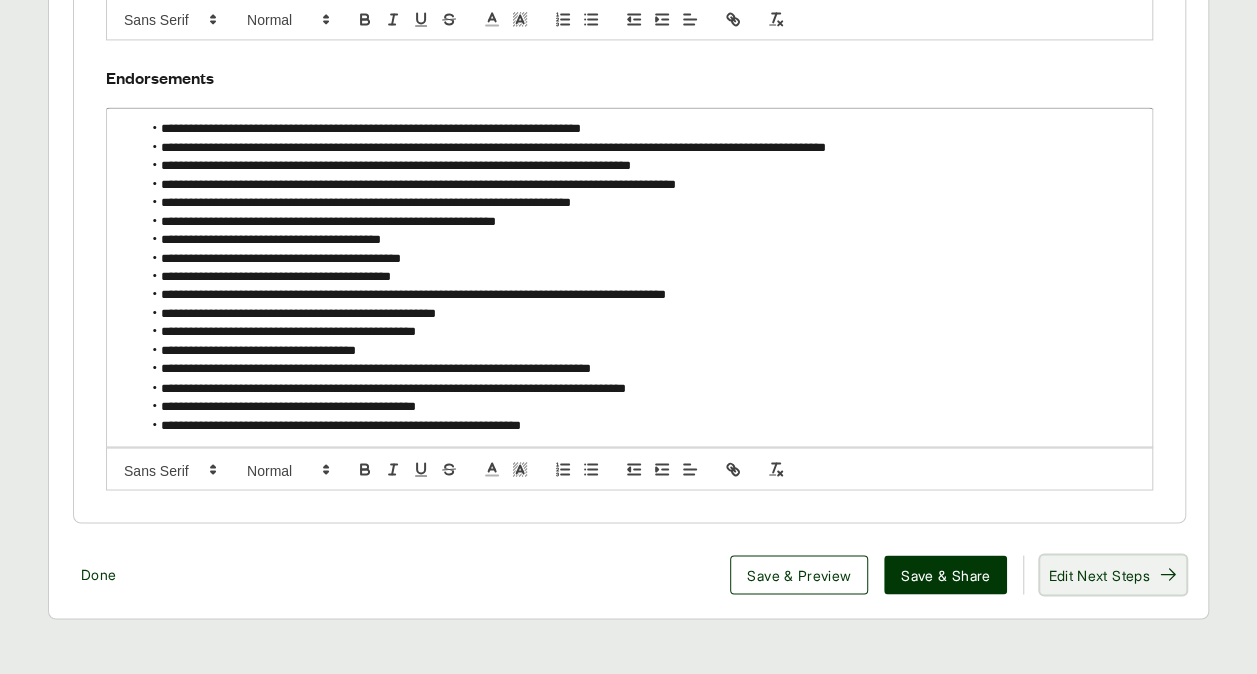 click on "Edit Next Steps" at bounding box center [1098, 574] 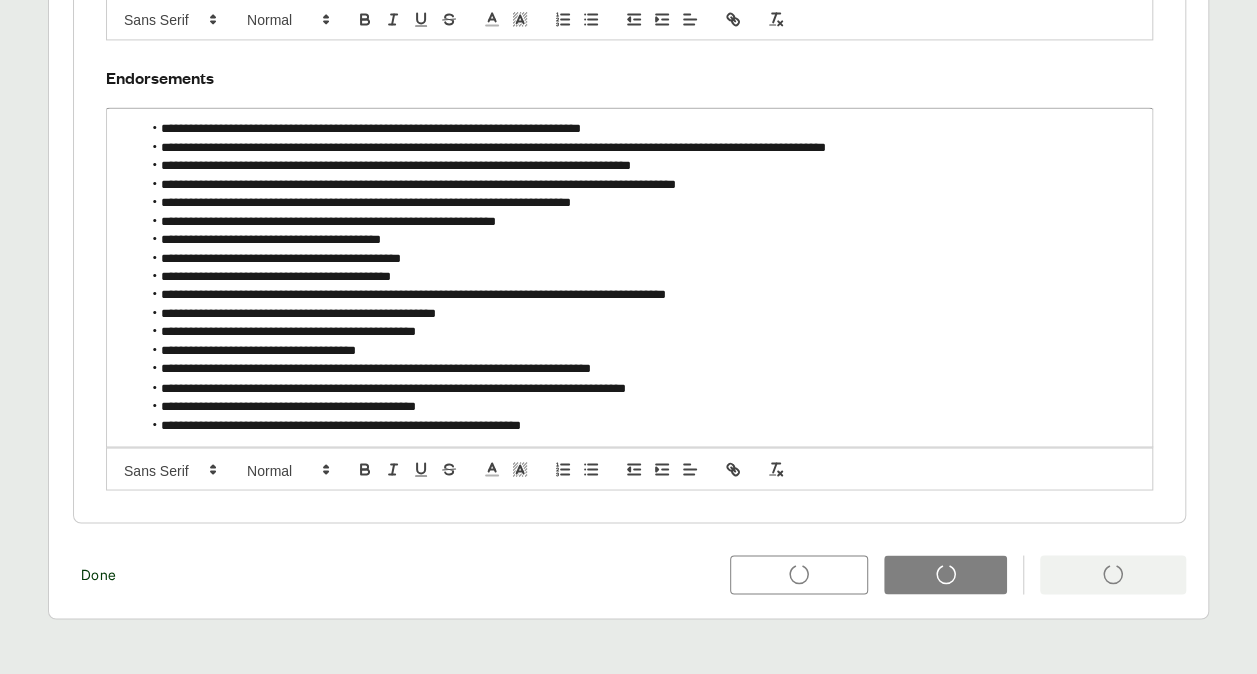 click on "Done Save & Preview Save & Share Edit Next Steps" at bounding box center (629, 574) 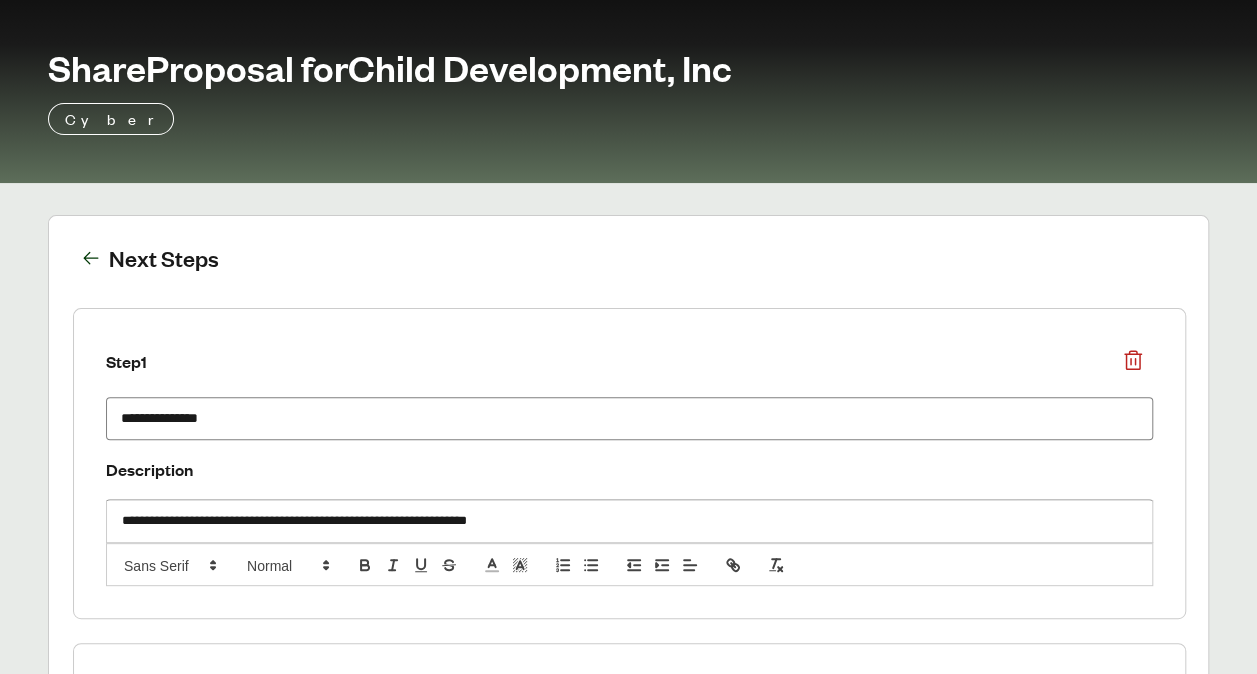 scroll, scrollTop: 0, scrollLeft: 0, axis: both 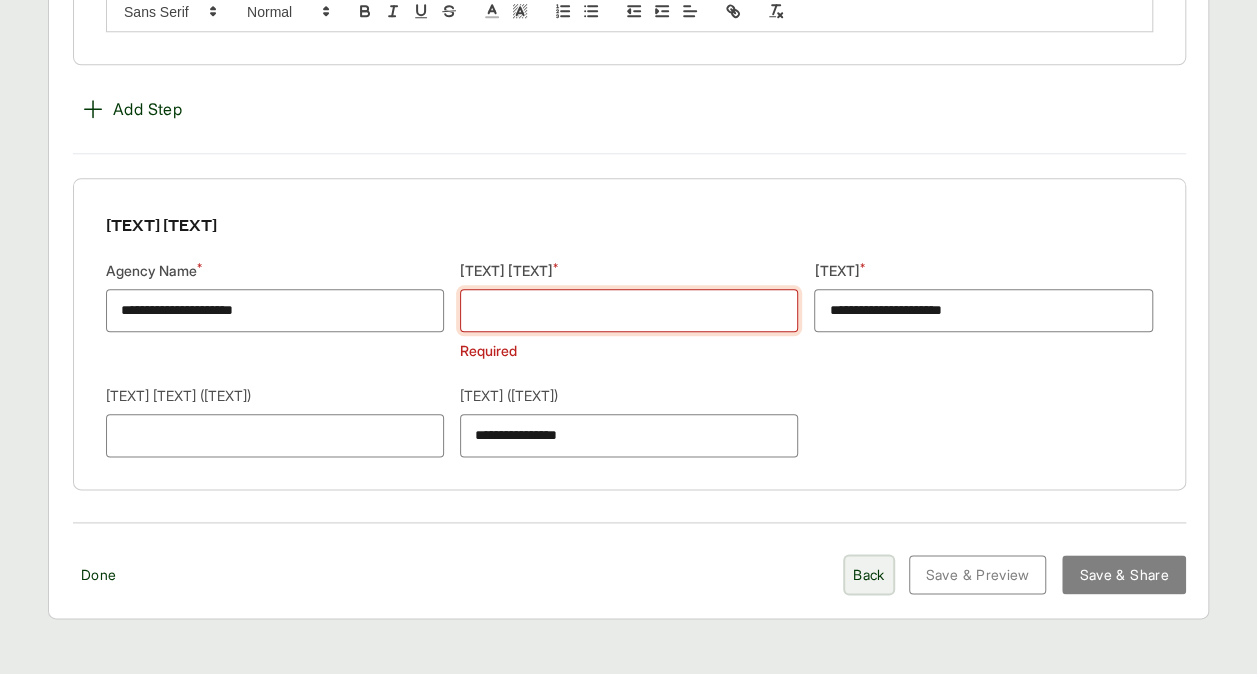 click on "Back" at bounding box center [868, 574] 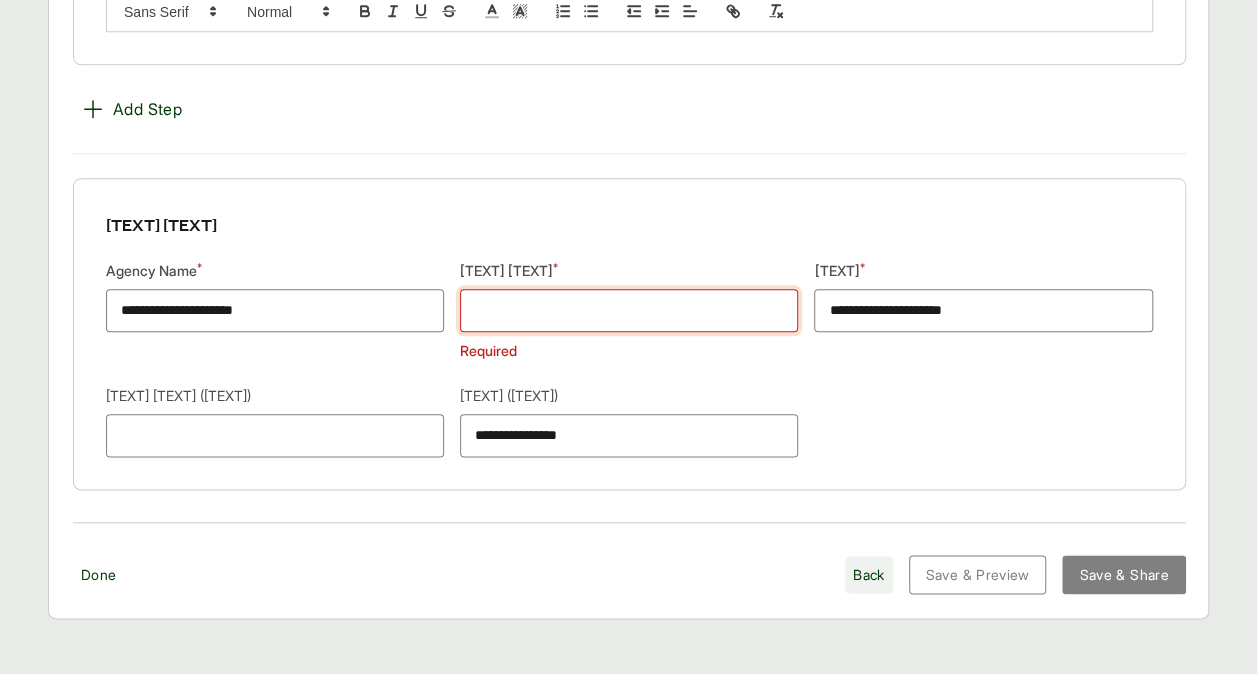 scroll, scrollTop: 0, scrollLeft: 0, axis: both 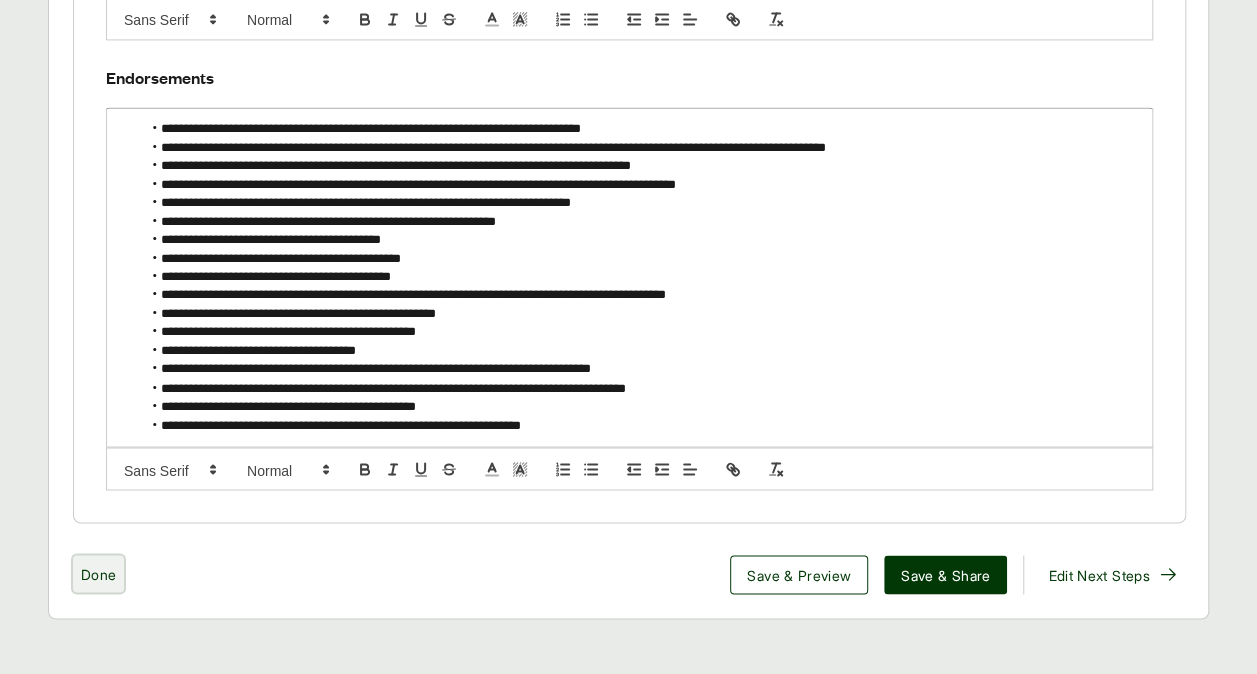 click on "Done" at bounding box center [98, 573] 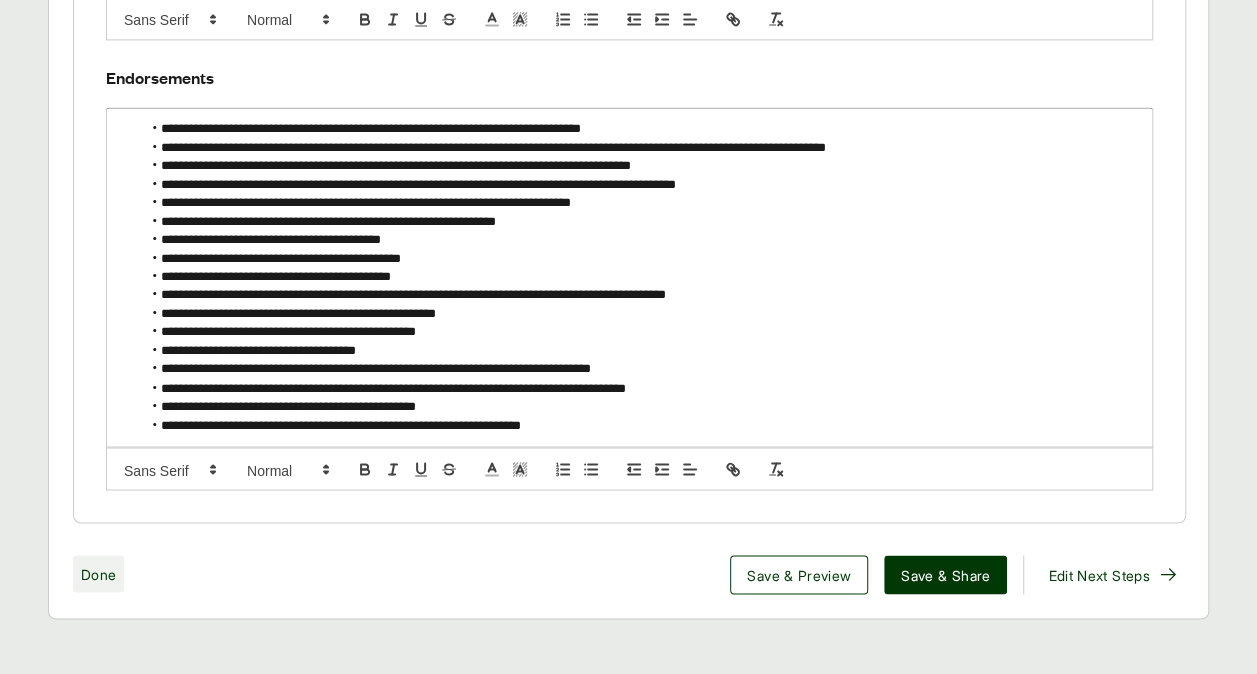 scroll, scrollTop: 0, scrollLeft: 0, axis: both 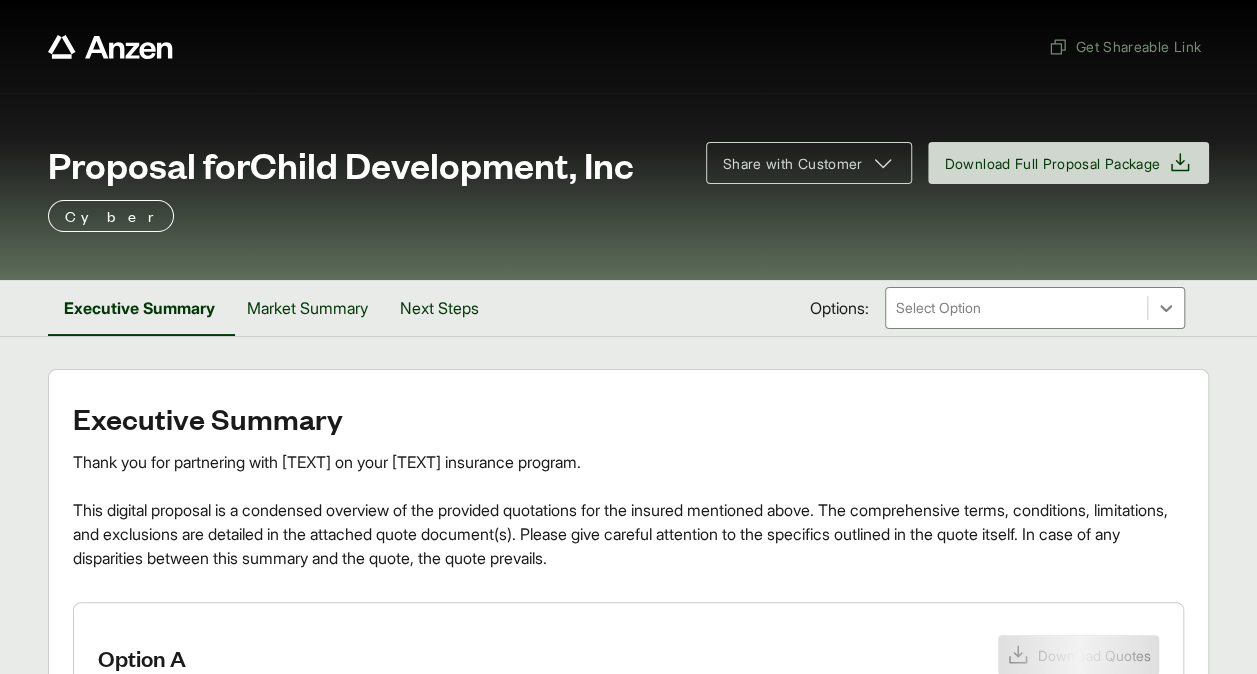 click on "Download Full Proposal Package" at bounding box center (1053, 163) 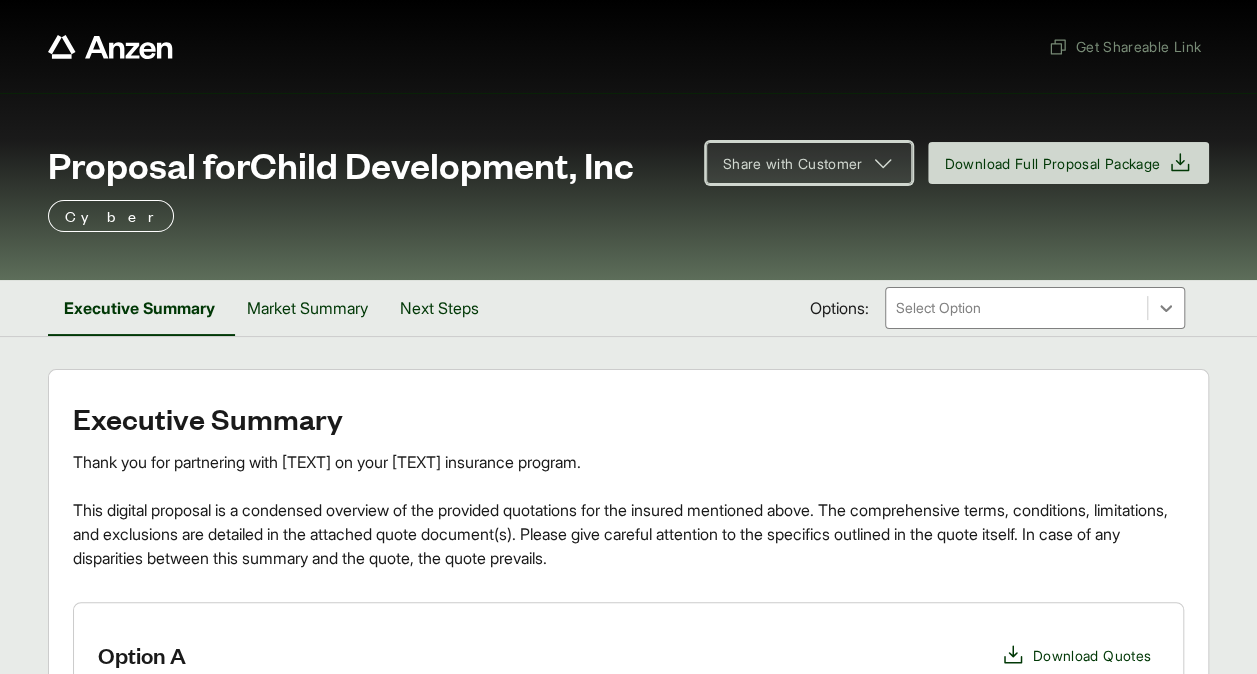 click 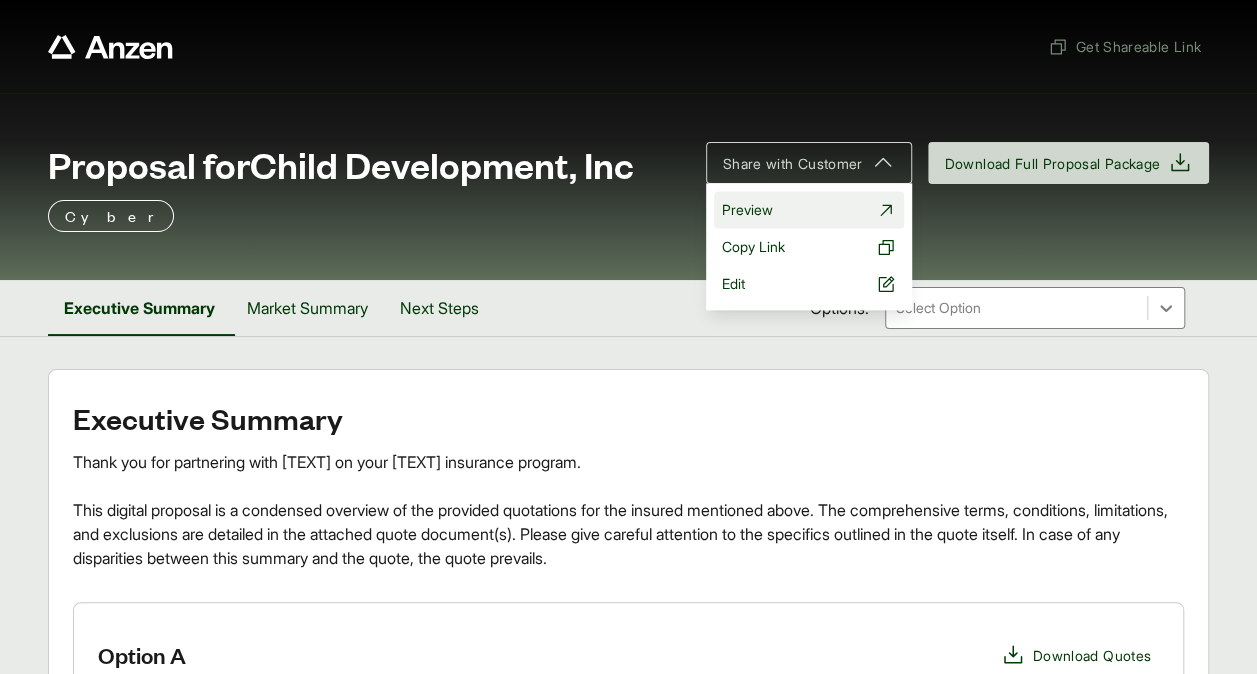 click on "Preview" at bounding box center [809, 209] 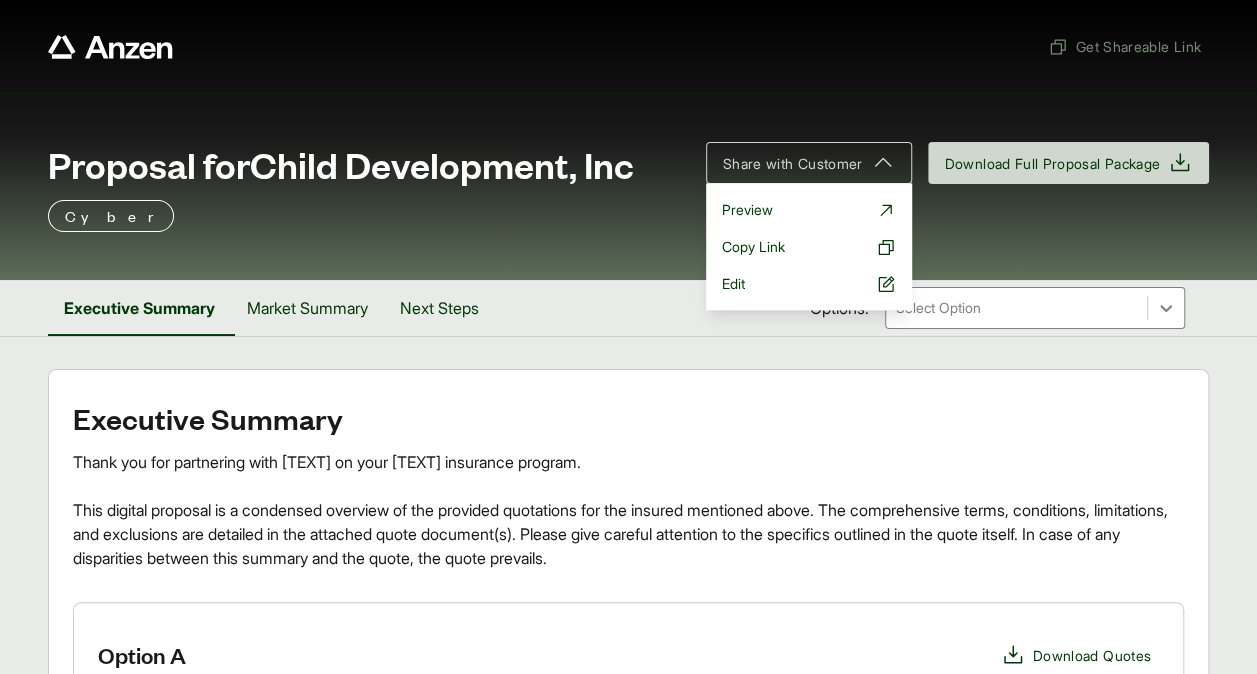 click on "Executive Summary Thank you for partnering with Anzen on your Executive Risk insurance program.  This digital proposal is a condensed overview of the provided quotations for the insured mentioned above. The comprehensive terms, conditions, limitations, and exclusions are detailed in the attached quote document(s). Please give careful attention to the specifics outlined in the quote itself. In case of any disparities between this summary and the quote, the quote prevails. Policy Period Option A   Download Quotes Cyber  -   Surplus Limit $1,000,000 Retention $5,000 Premium $5,027 Aggregate Limit $1,000,000 Premium $5,027 Total Fees $420.81 Other Taxes $0 Total Cost $5,447.81 Taxes & Fees are fully earned. Commission 15 % View Details Market Summary Carrier Lines of Coverage Response Notes Carrier Corix Insurance Lines of Coverage Cyber Response Quoted Notes — Carrier At-Bay Lines of Coverage Cyber Response Quoted Notes — Carrier Elpha Secure Lines of Coverage Cyber Response Quoted Notes —" at bounding box center (628, 1064) 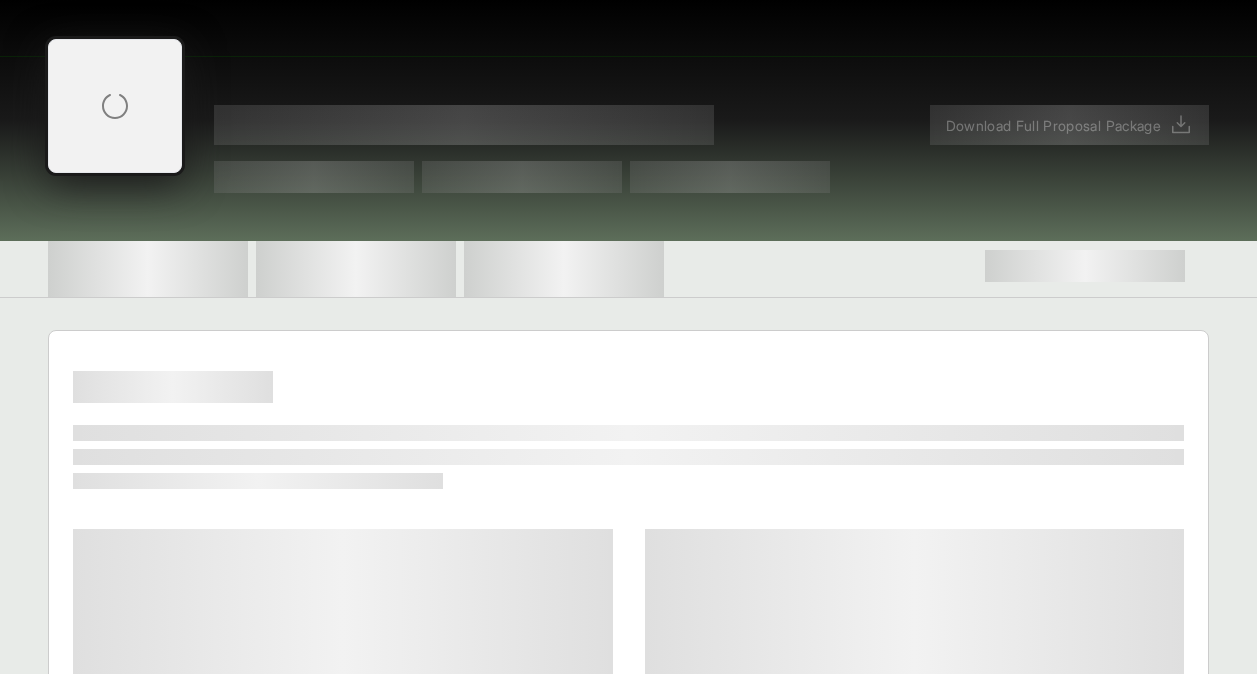 scroll, scrollTop: 0, scrollLeft: 0, axis: both 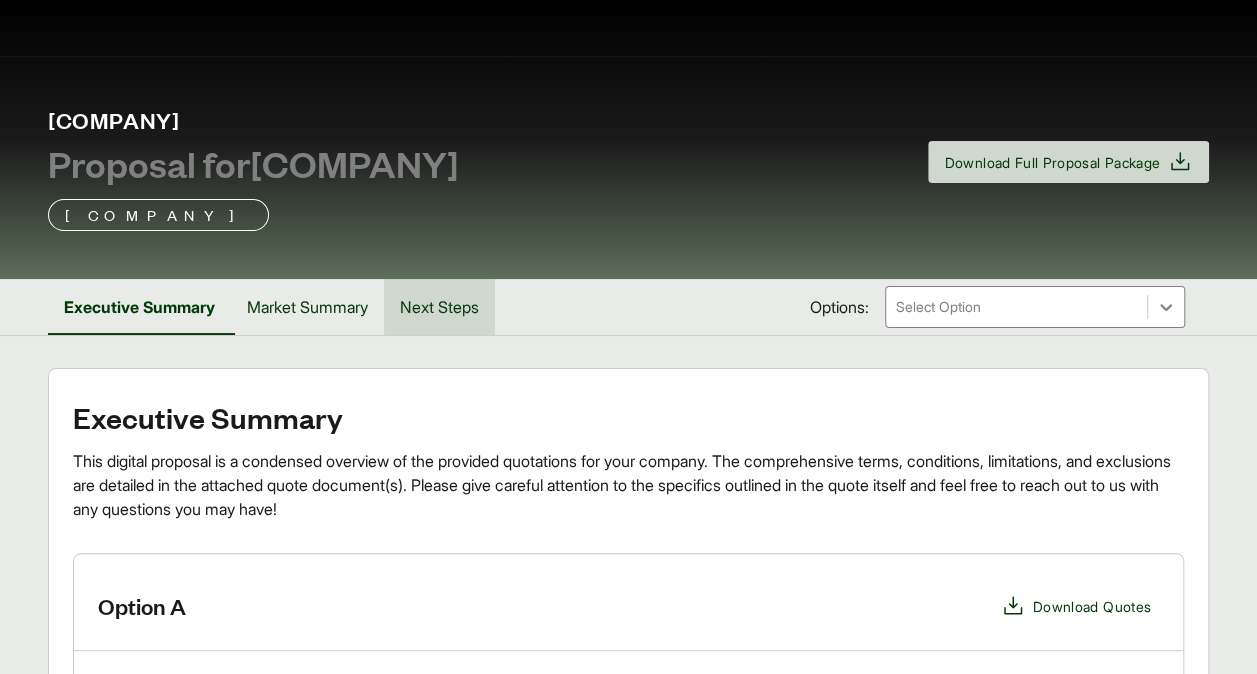 click on "Next Steps" at bounding box center [439, 307] 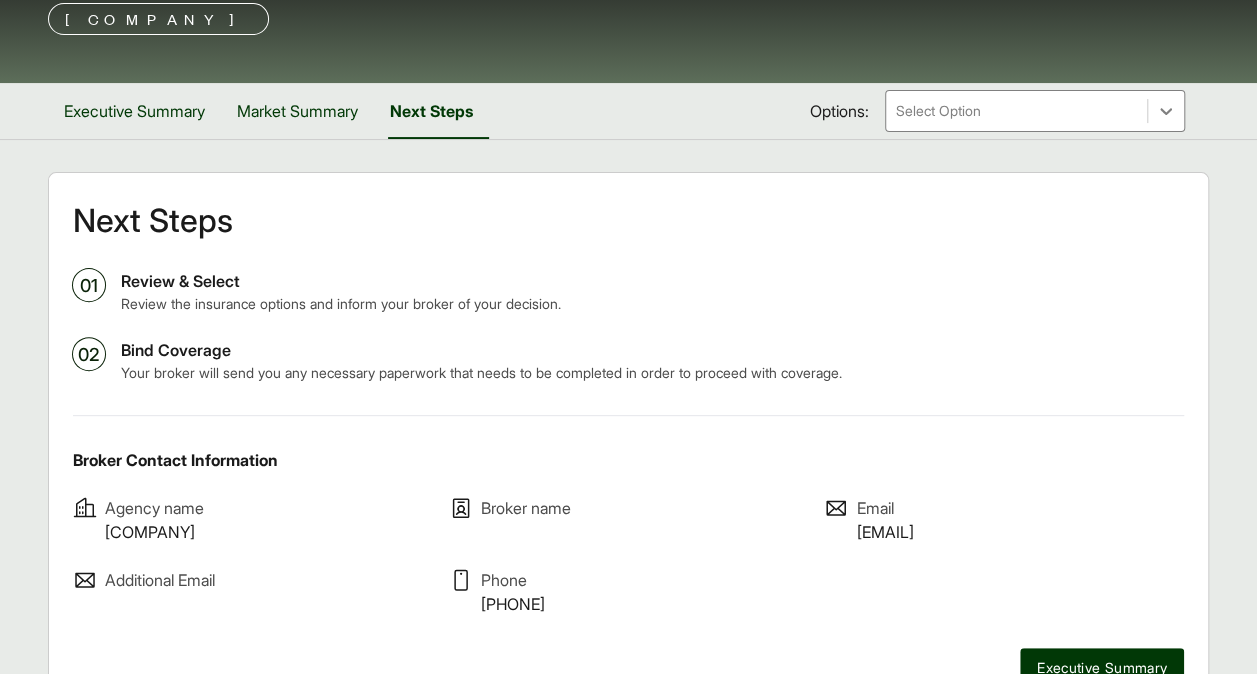 scroll, scrollTop: 187, scrollLeft: 0, axis: vertical 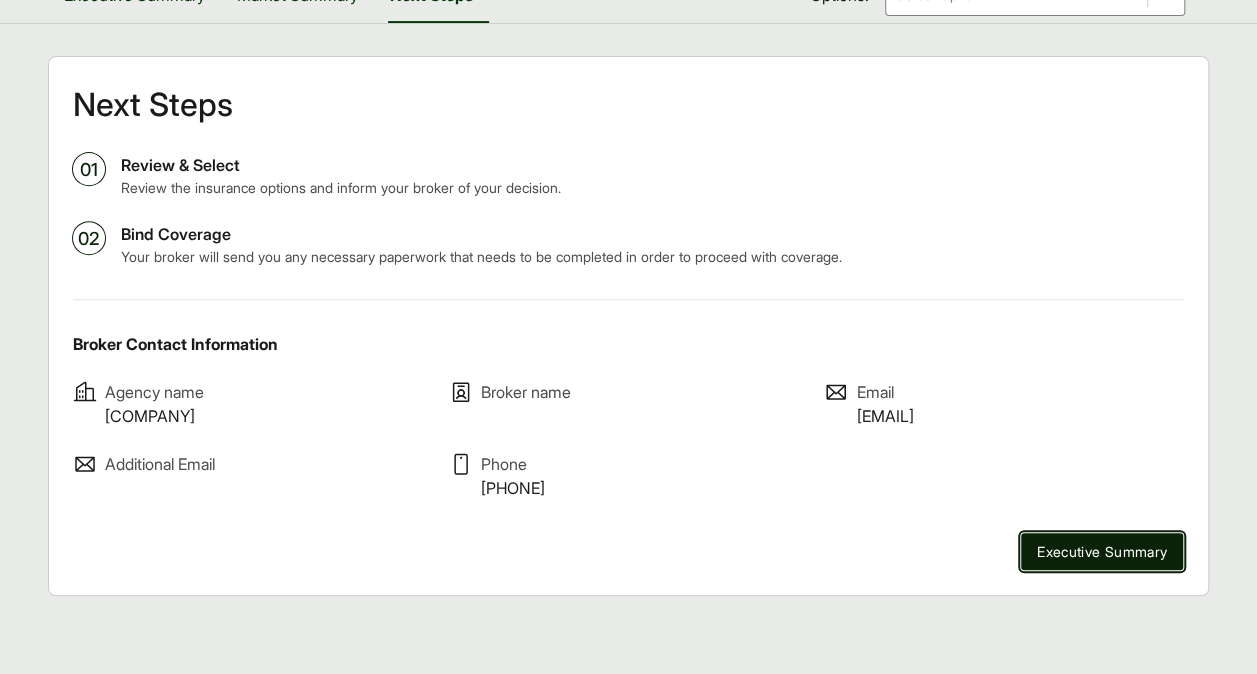 click on "Executive Summary" at bounding box center [1102, 551] 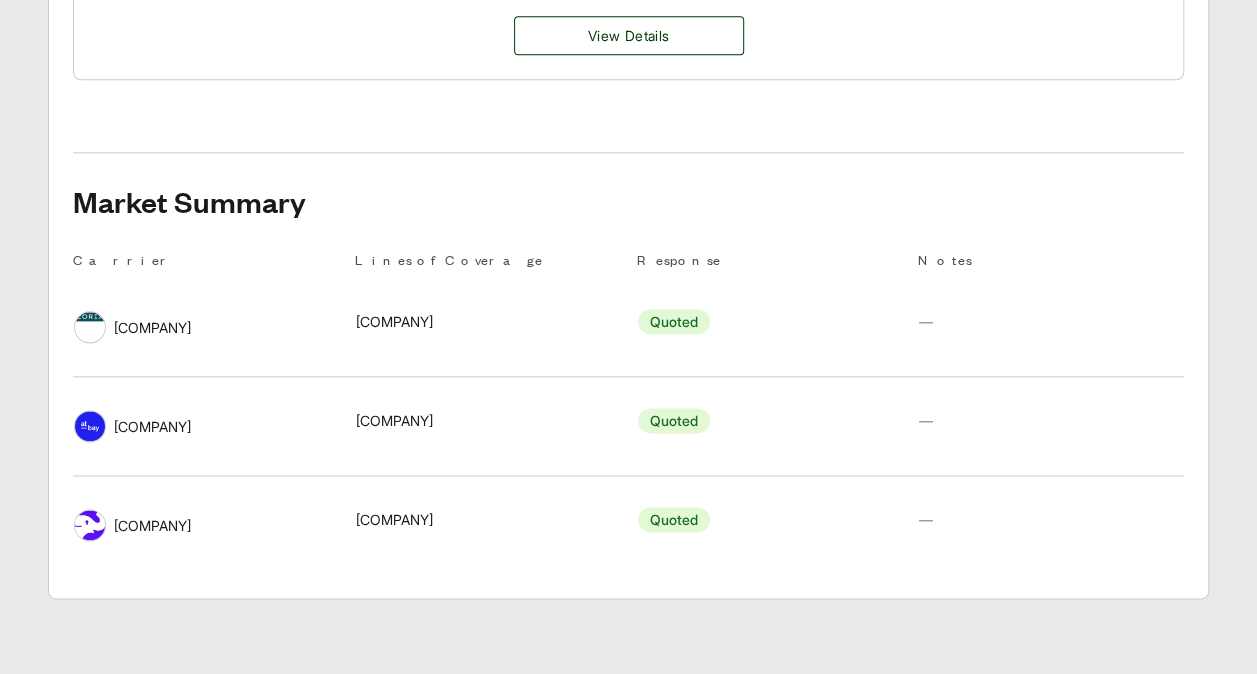 scroll, scrollTop: 778, scrollLeft: 0, axis: vertical 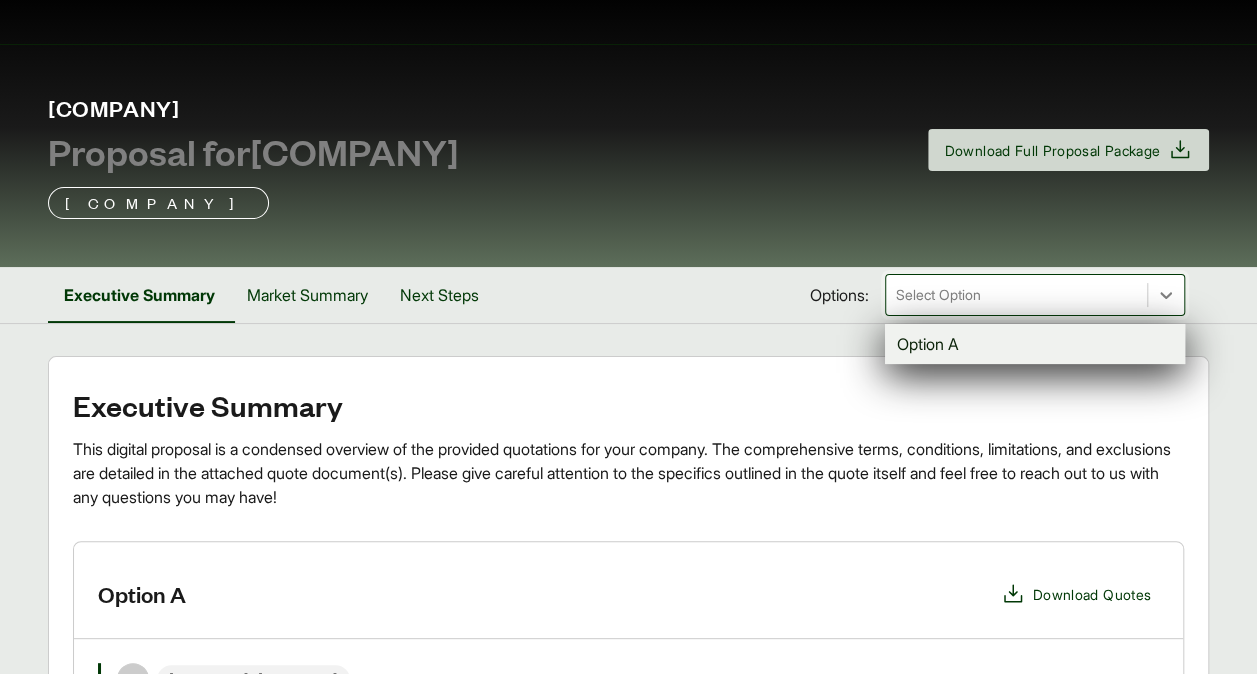 click at bounding box center [1016, 295] 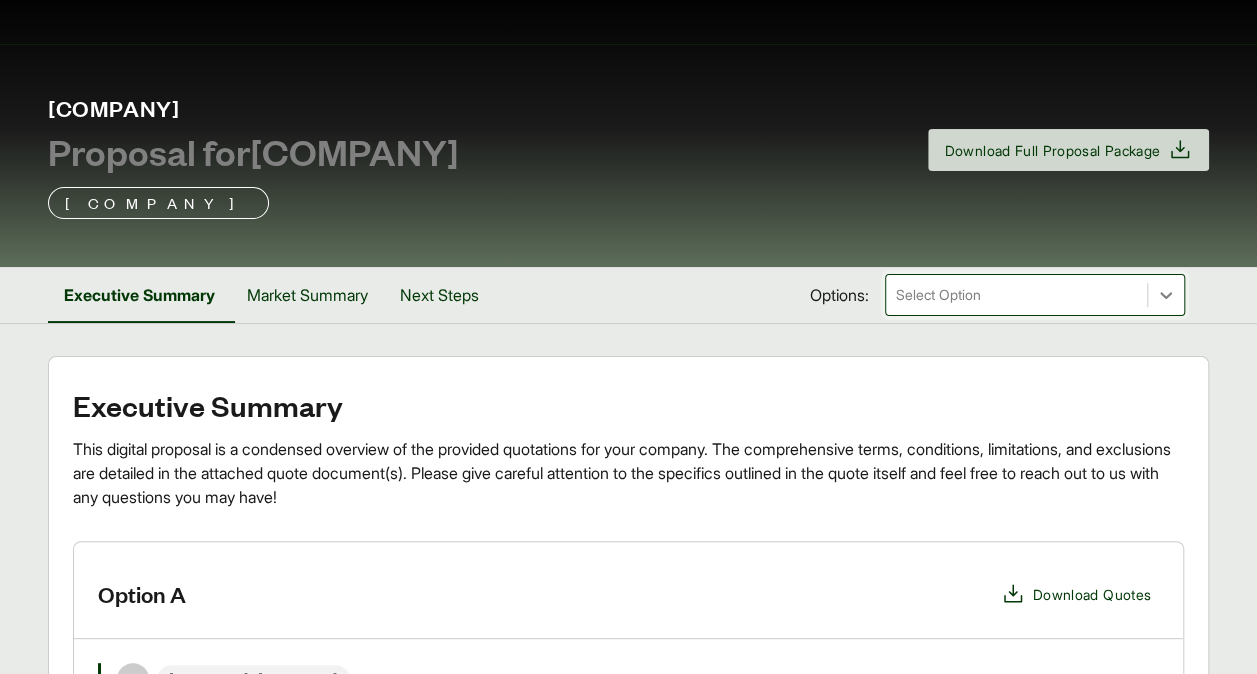click at bounding box center [1016, 295] 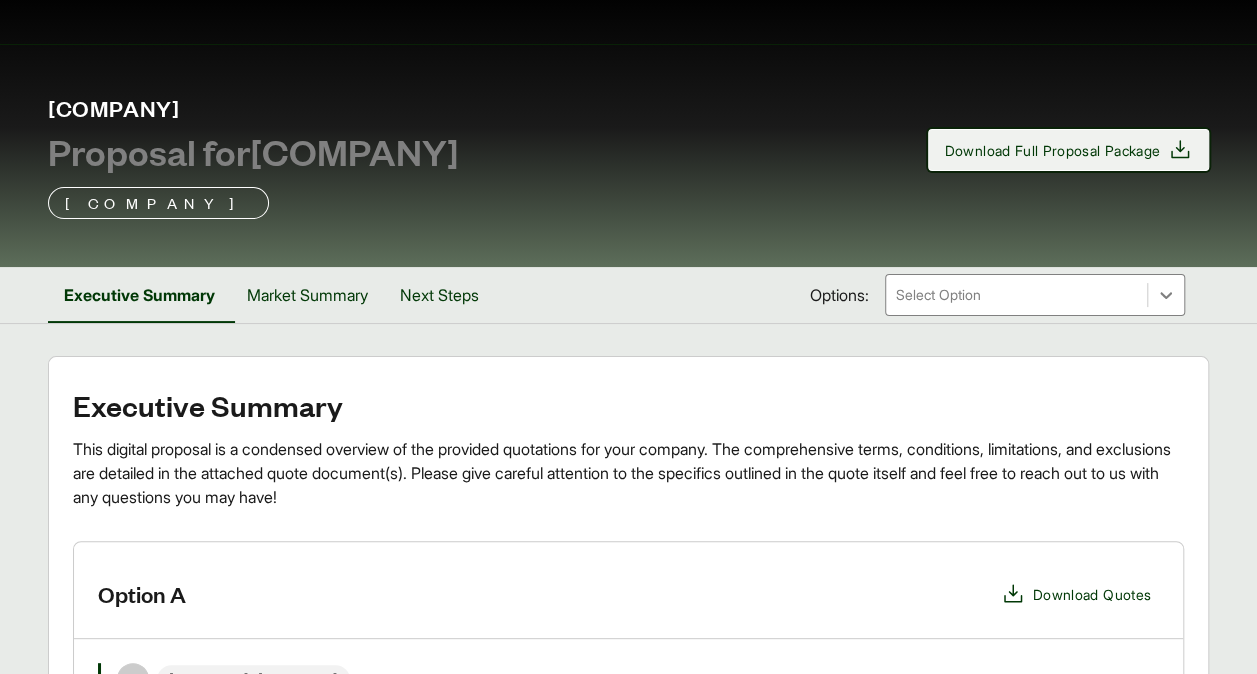 click on "Download Full Proposal Package" at bounding box center [1053, 150] 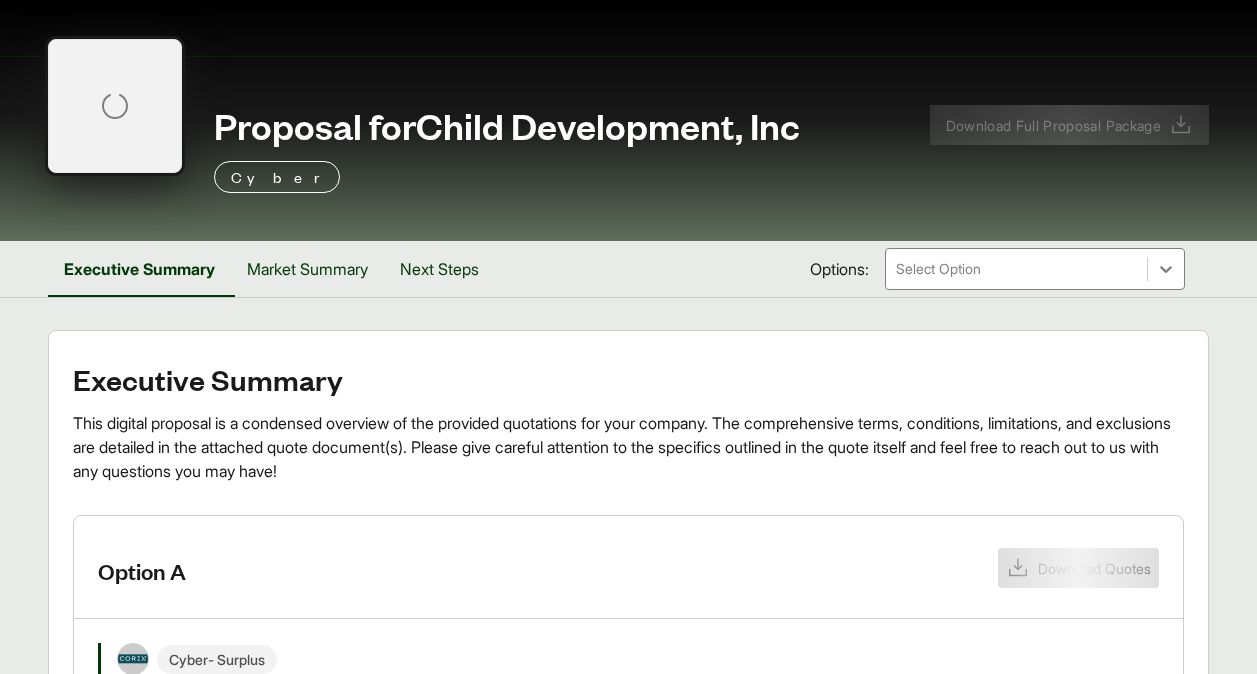 scroll, scrollTop: 0, scrollLeft: 0, axis: both 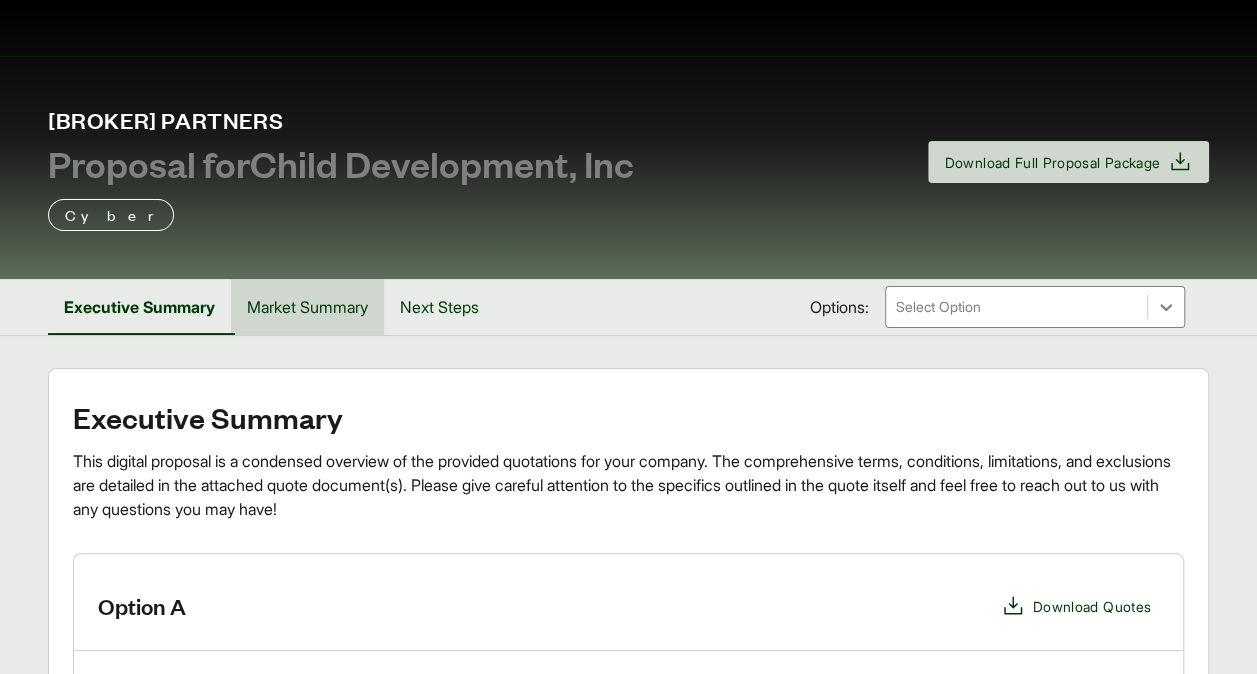click on "Market Summary" at bounding box center (307, 307) 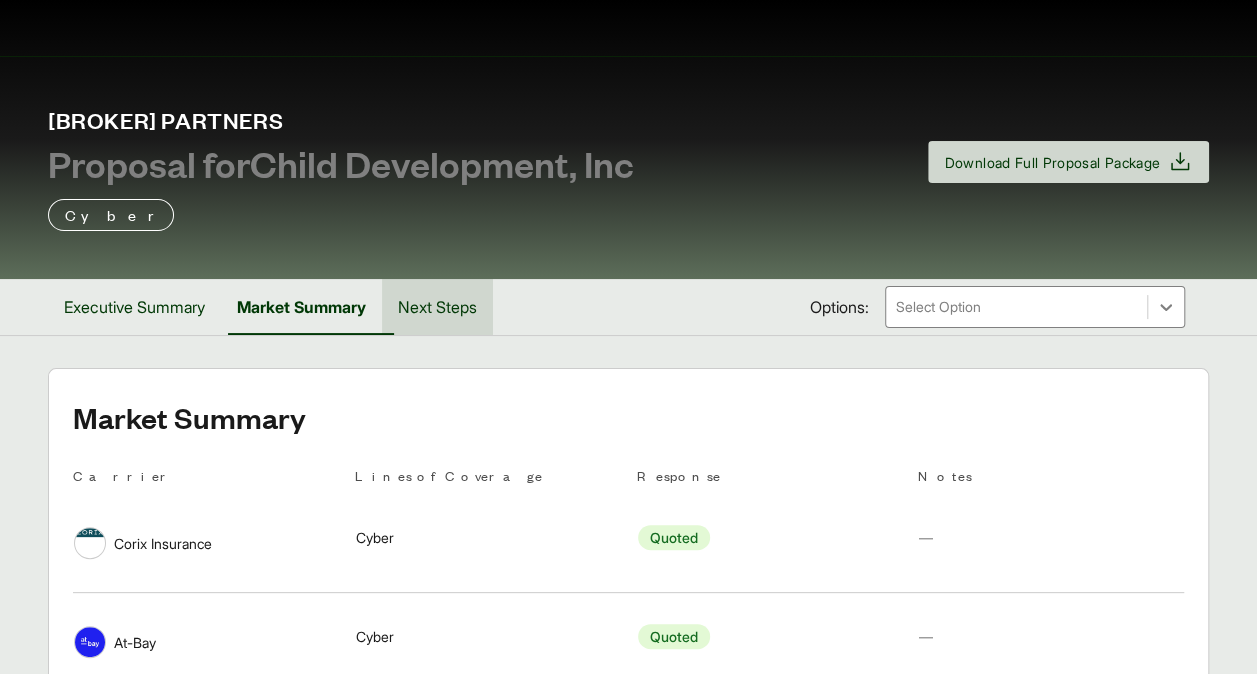 click on "Next Steps" at bounding box center (437, 307) 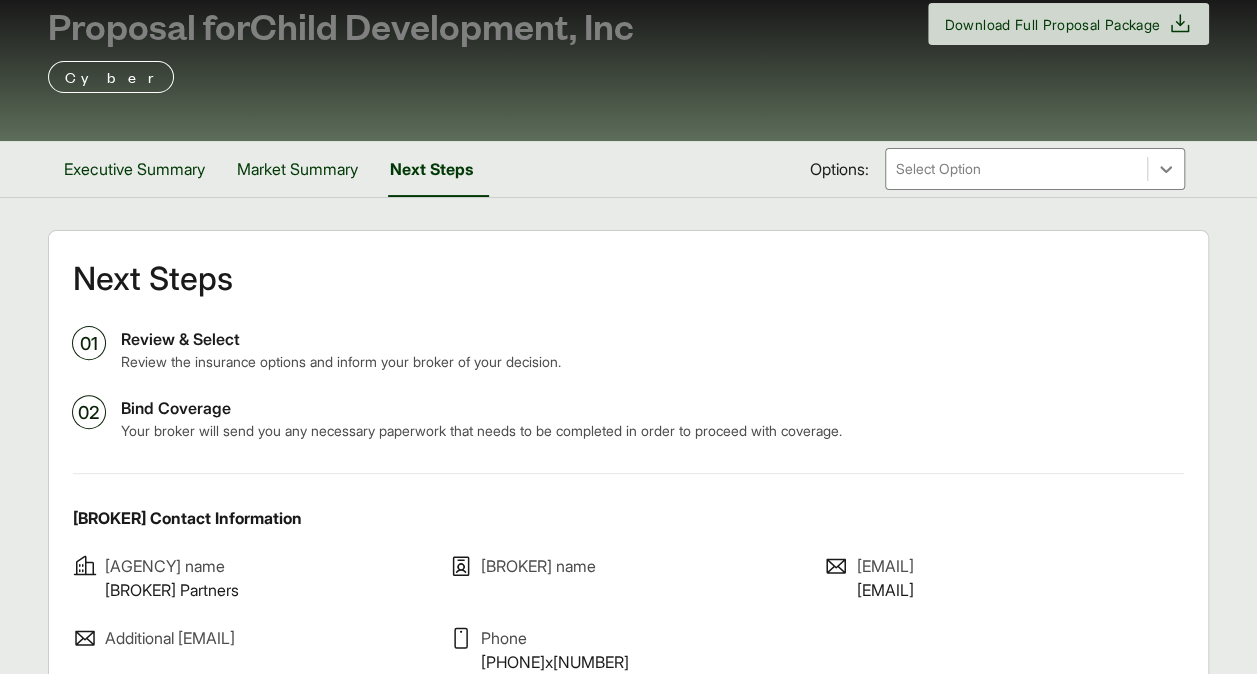 scroll, scrollTop: 0, scrollLeft: 0, axis: both 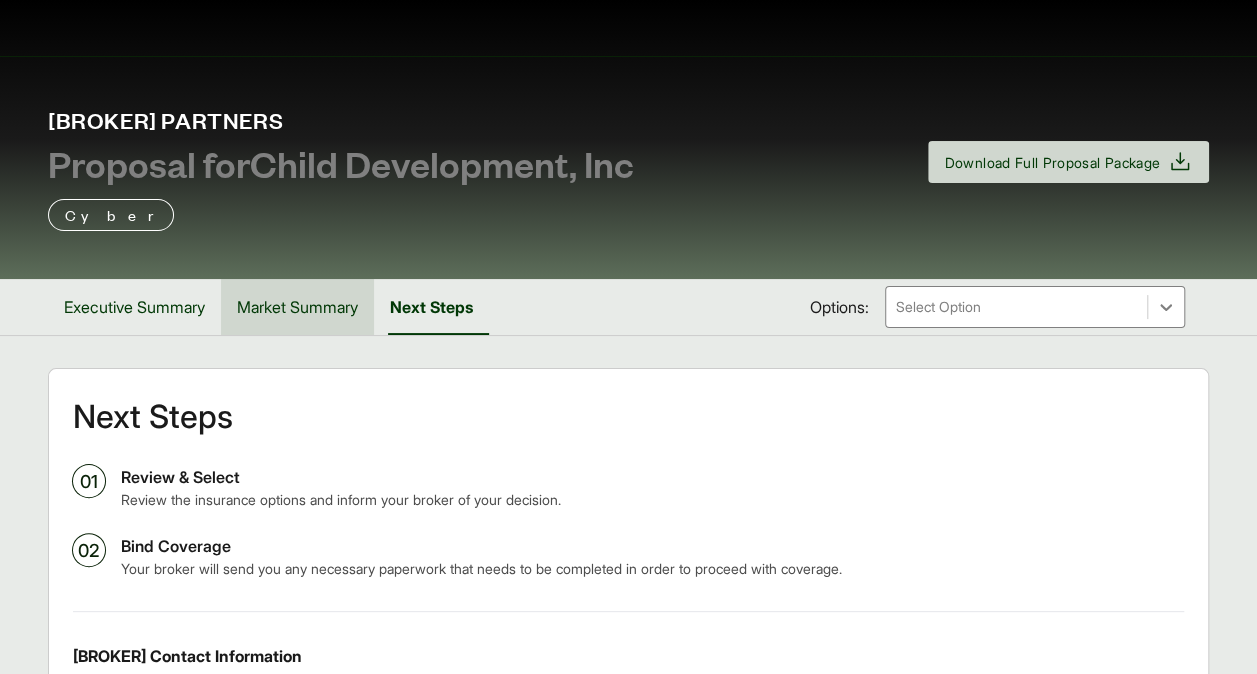 click on "Market Summary" at bounding box center [297, 307] 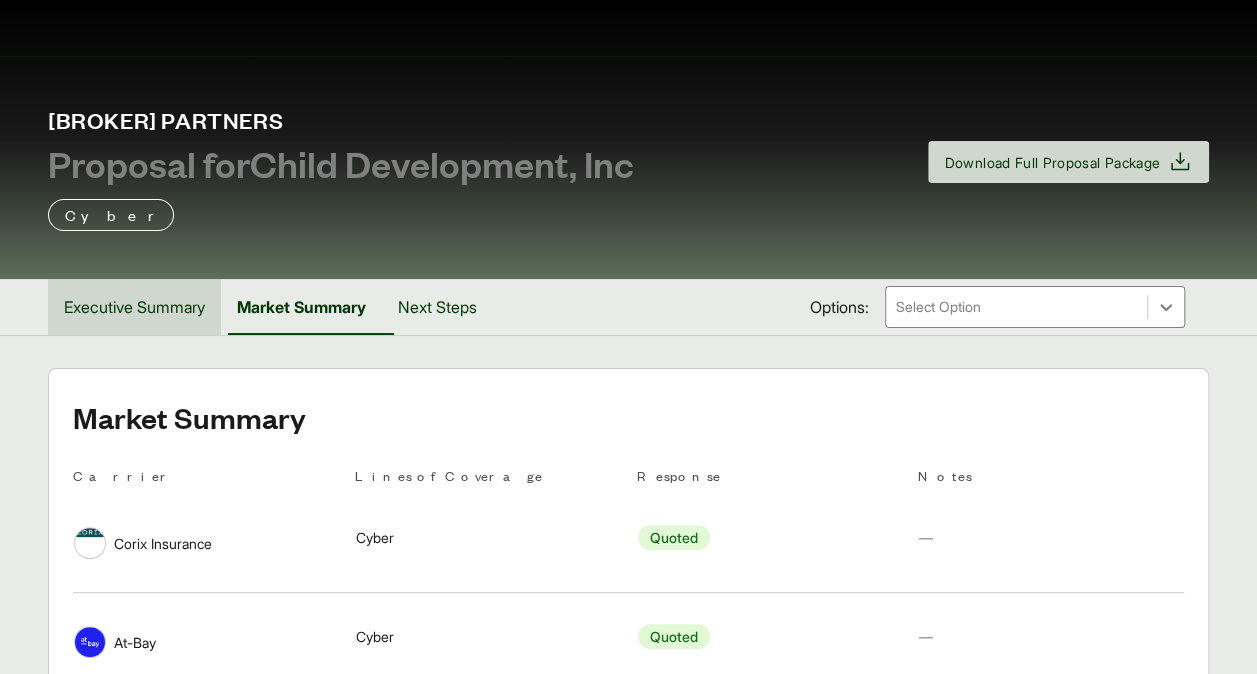 click on "Executive Summary" at bounding box center (134, 307) 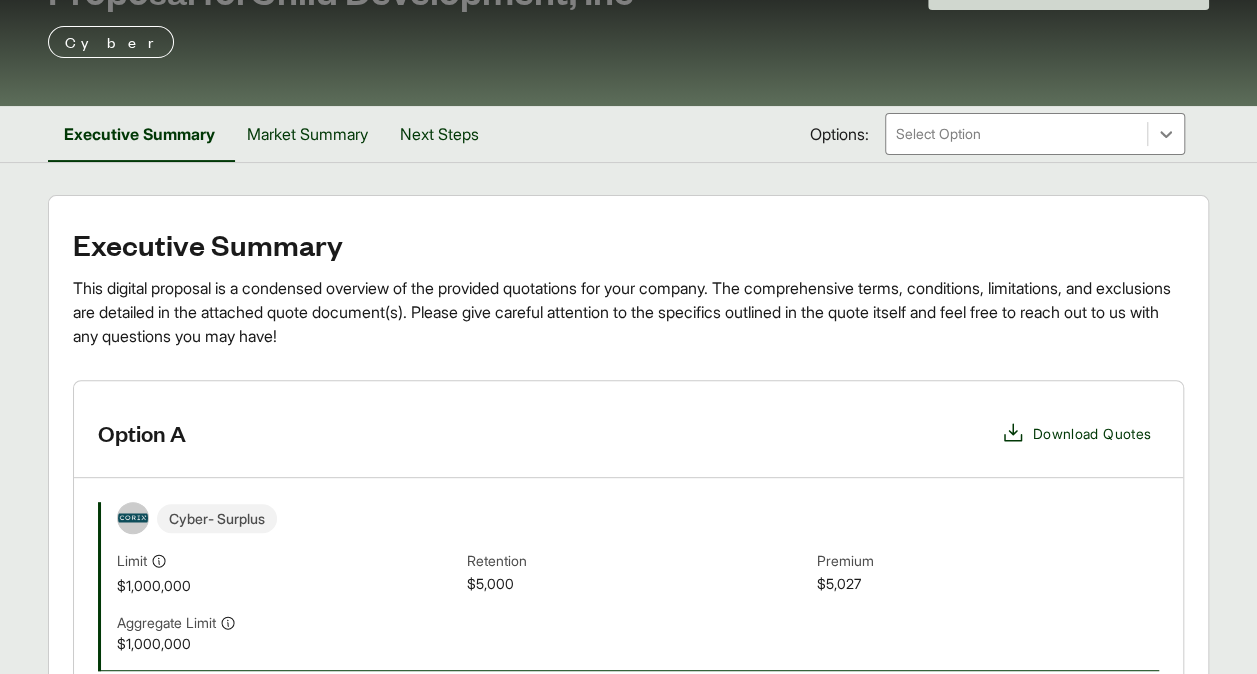 scroll, scrollTop: 0, scrollLeft: 0, axis: both 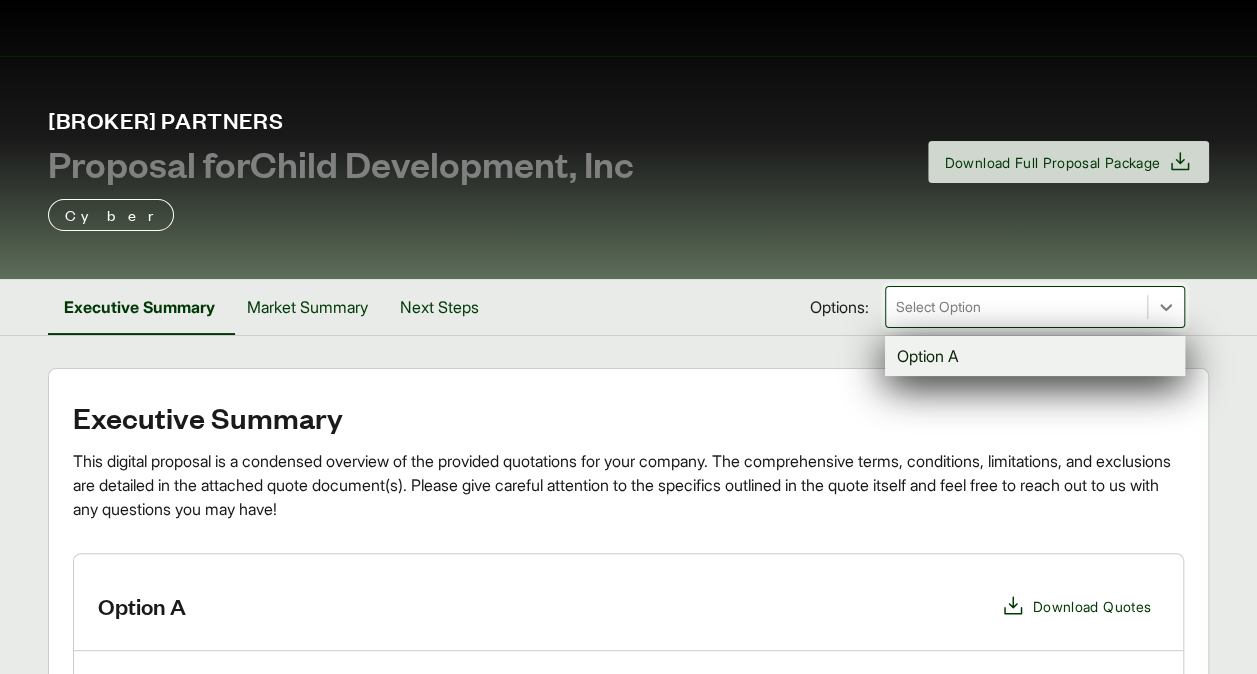 click at bounding box center (1016, 307) 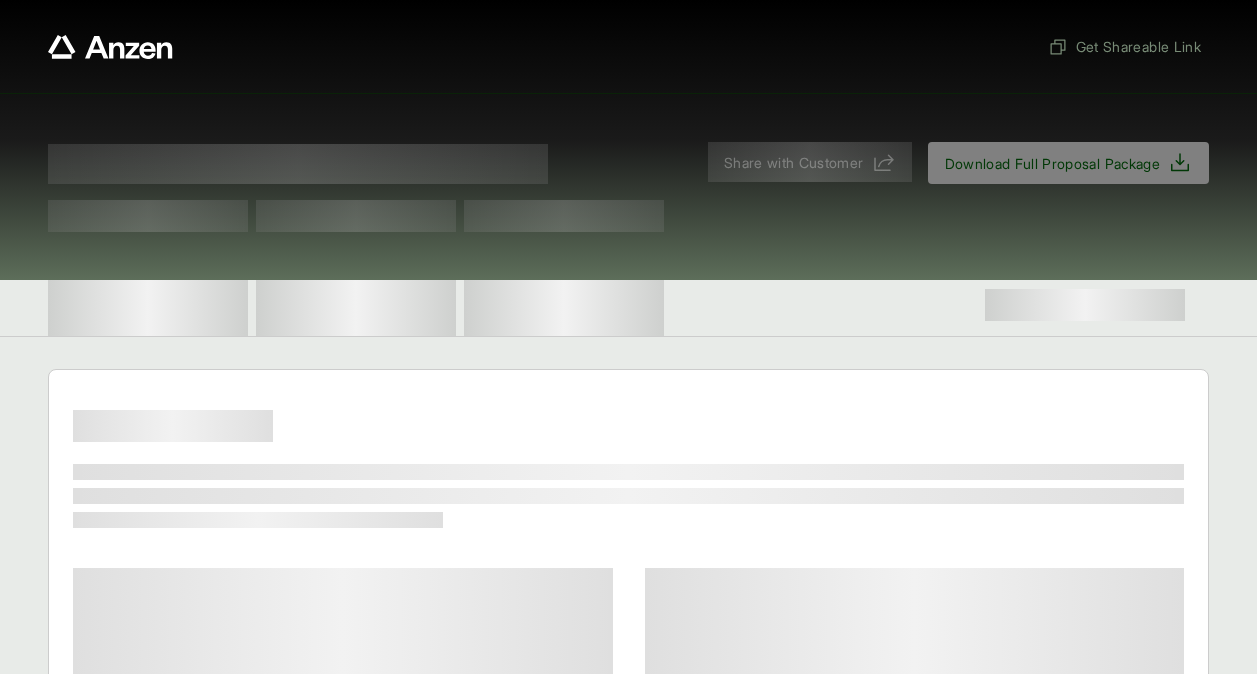 scroll, scrollTop: 0, scrollLeft: 0, axis: both 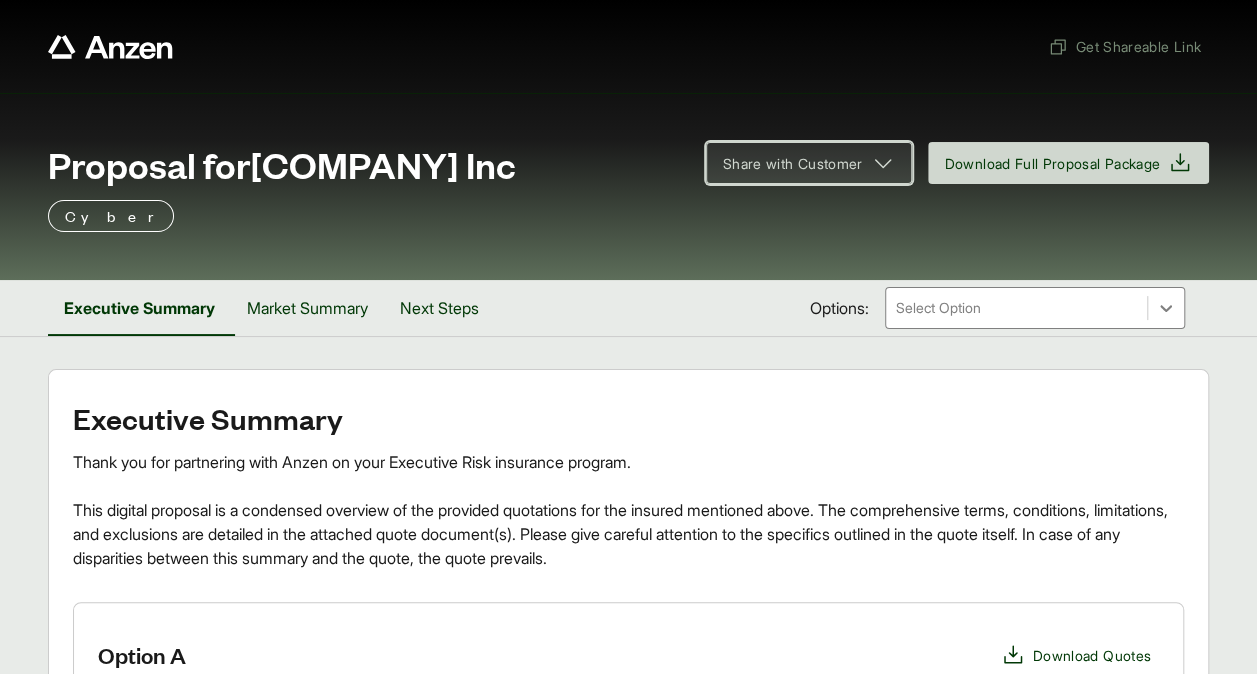 click on "Share with Customer" at bounding box center [809, 163] 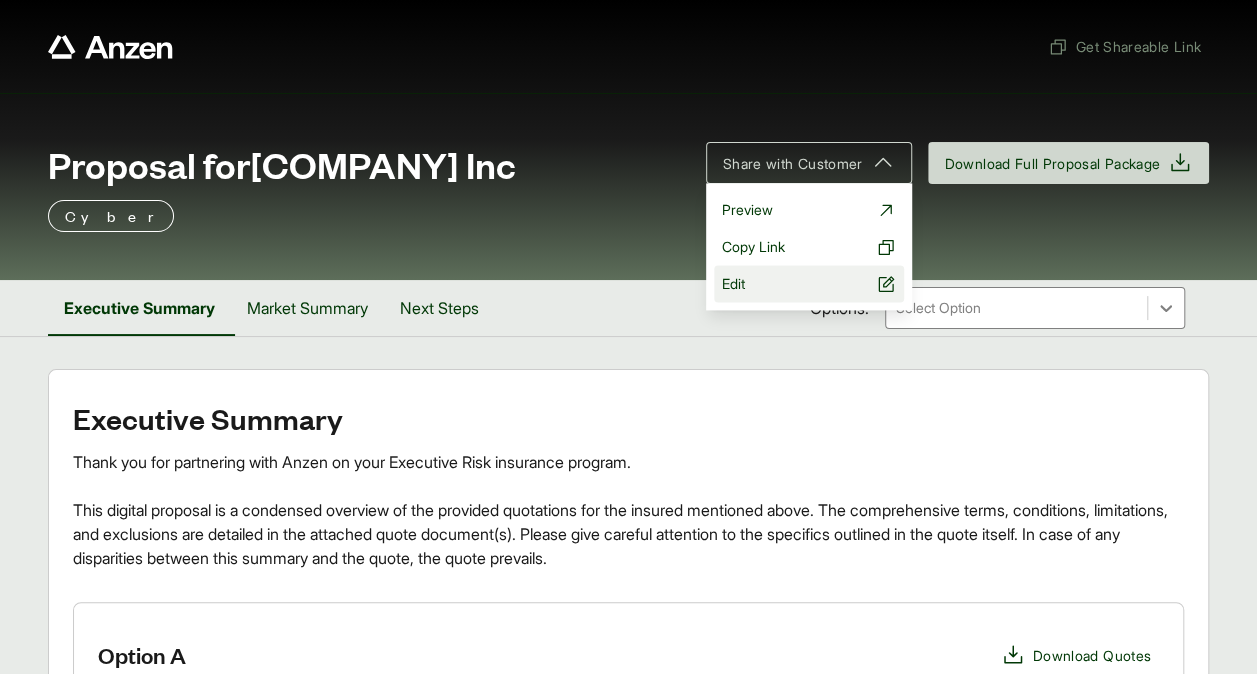 click on "Edit" at bounding box center [809, 283] 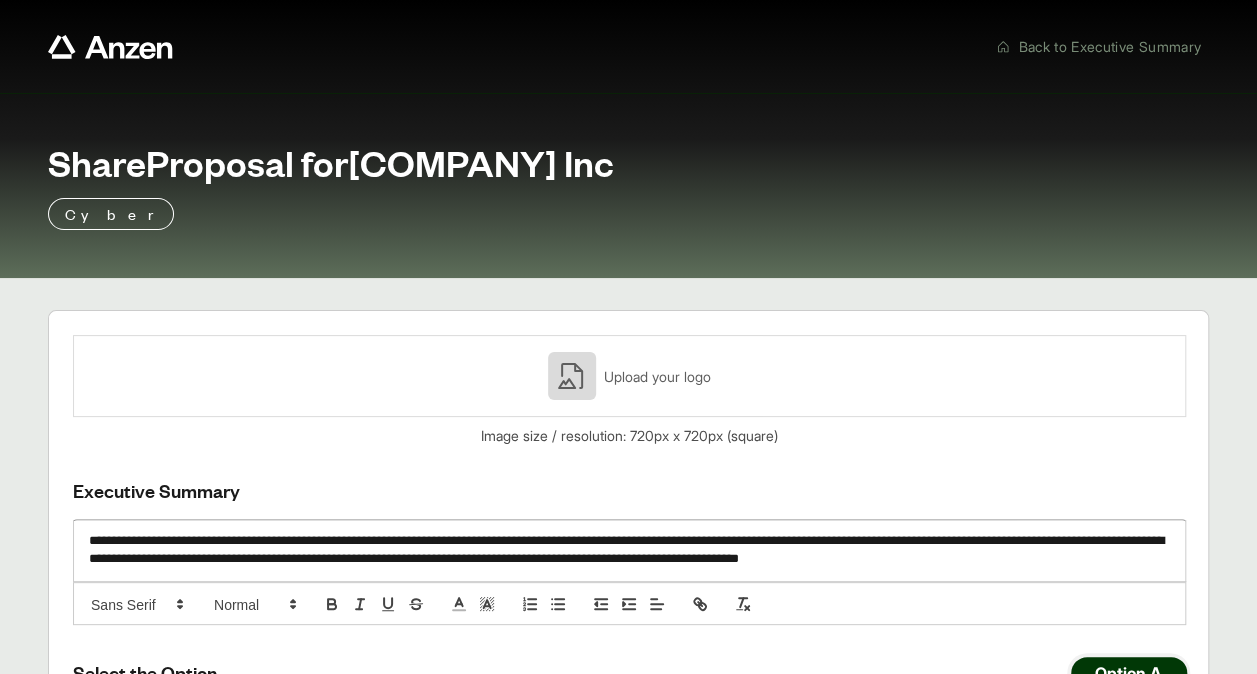 click 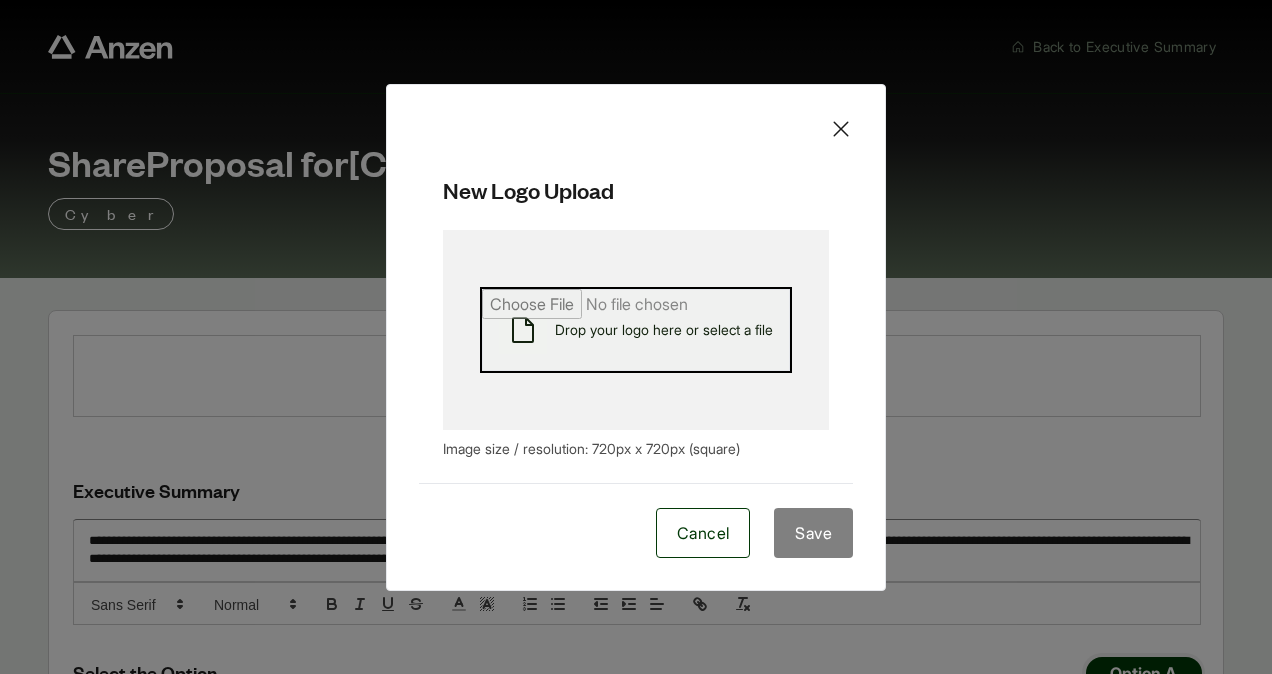 click on "Drop your logo here or select a file" at bounding box center [664, 329] 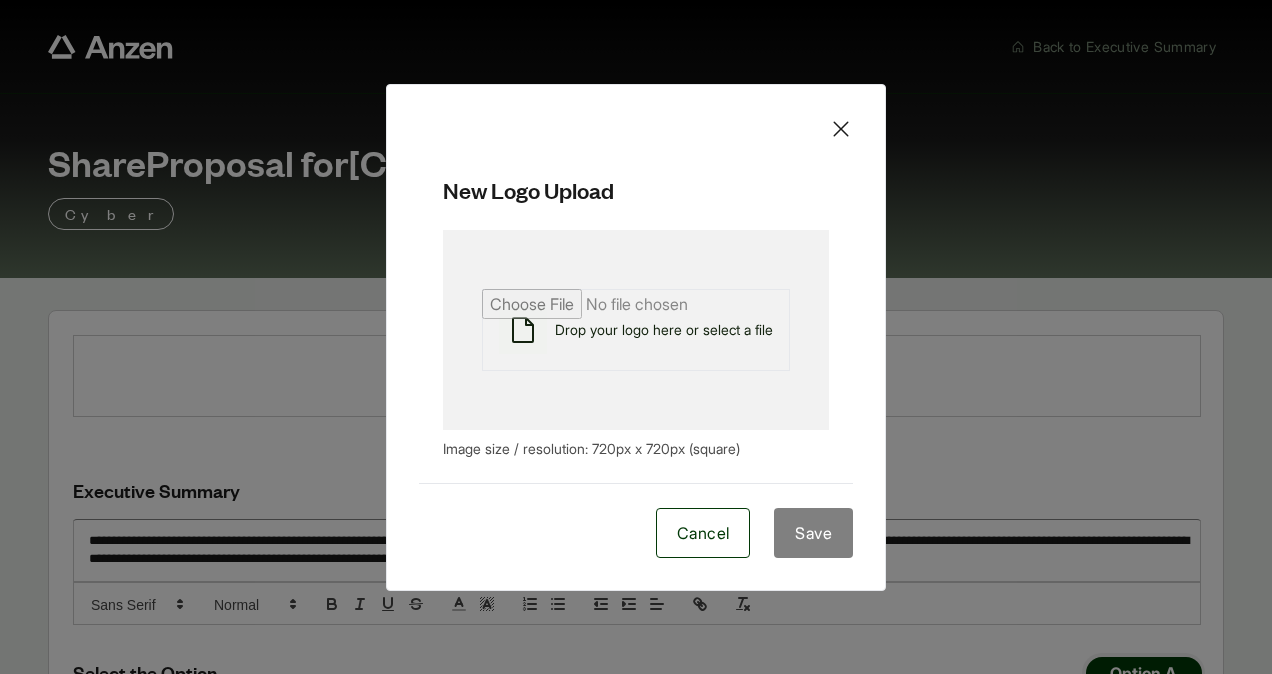 click 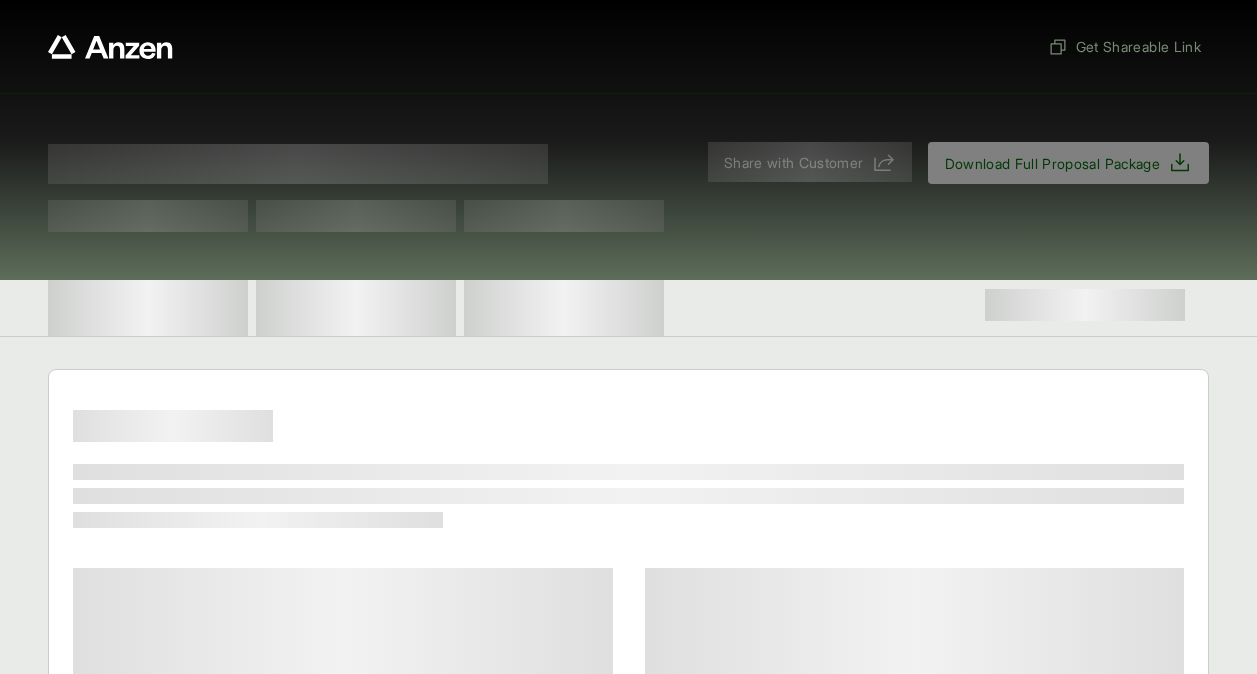 scroll, scrollTop: 0, scrollLeft: 0, axis: both 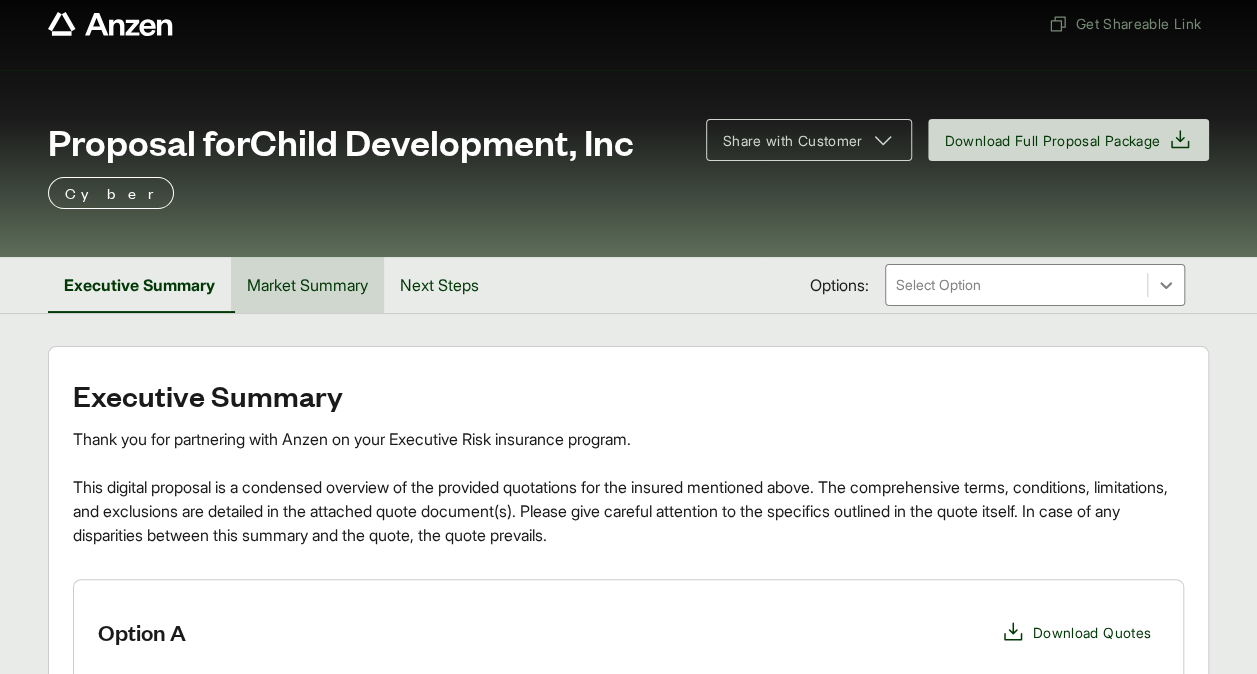 click on "Market Summary" at bounding box center [307, 285] 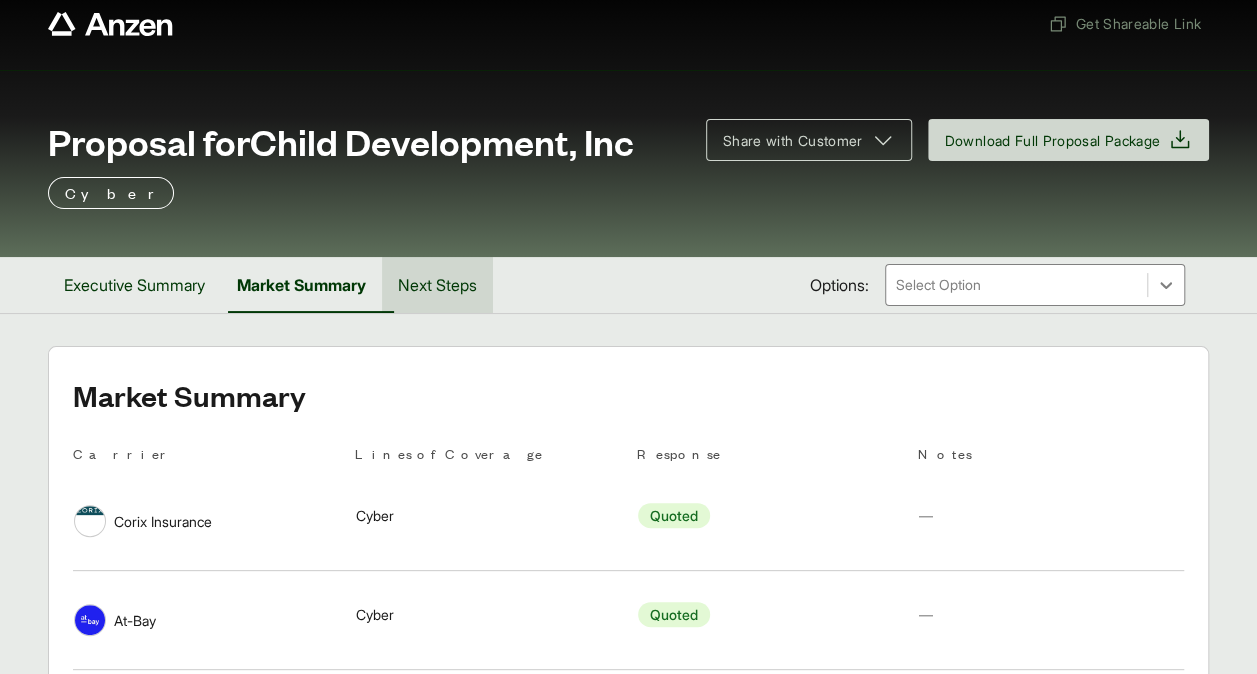 click on "Next Steps" at bounding box center [437, 285] 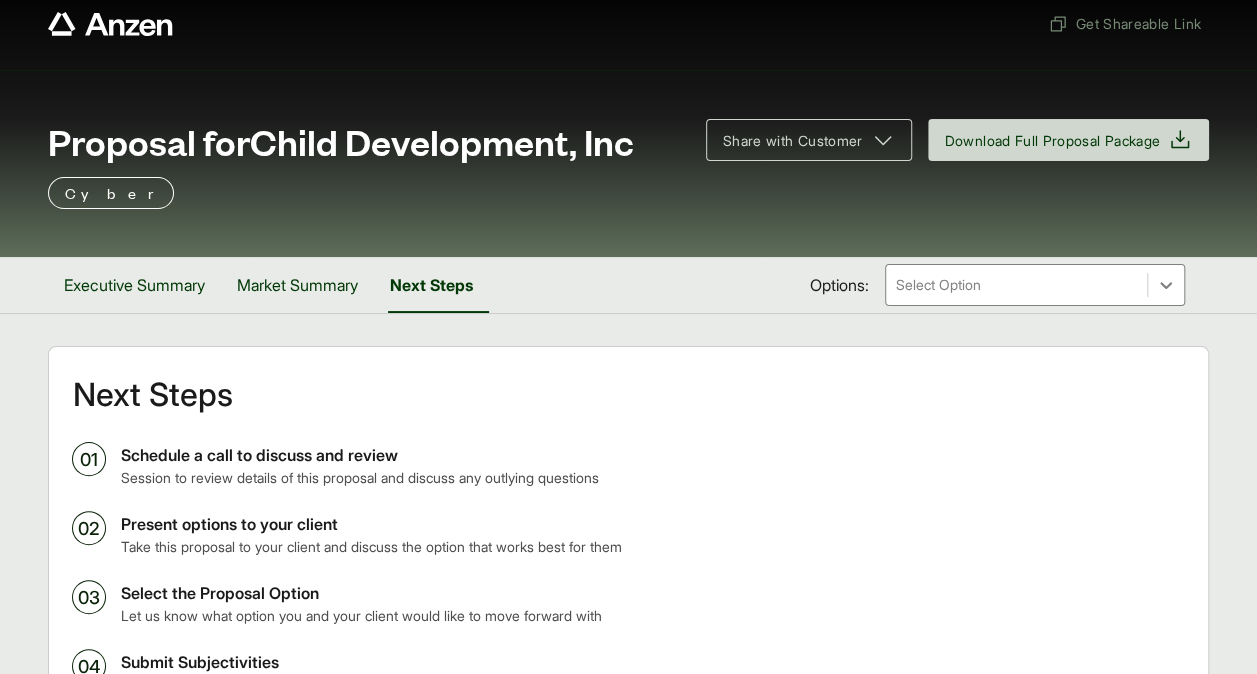 click on "Next Steps 01 Schedule a call to discuss and review Session to review details of this proposal and discuss any outlying questions 02 Present options to your client Take this proposal to your client and discuss the option that works best for them 03 Select the Proposal Option Let us know what option you and your client would like to move forward with 04 Submit Subjectivities Address any outstanding subjectivities 05 Bind Your client is now covered! Executive Summary" at bounding box center (628, 619) 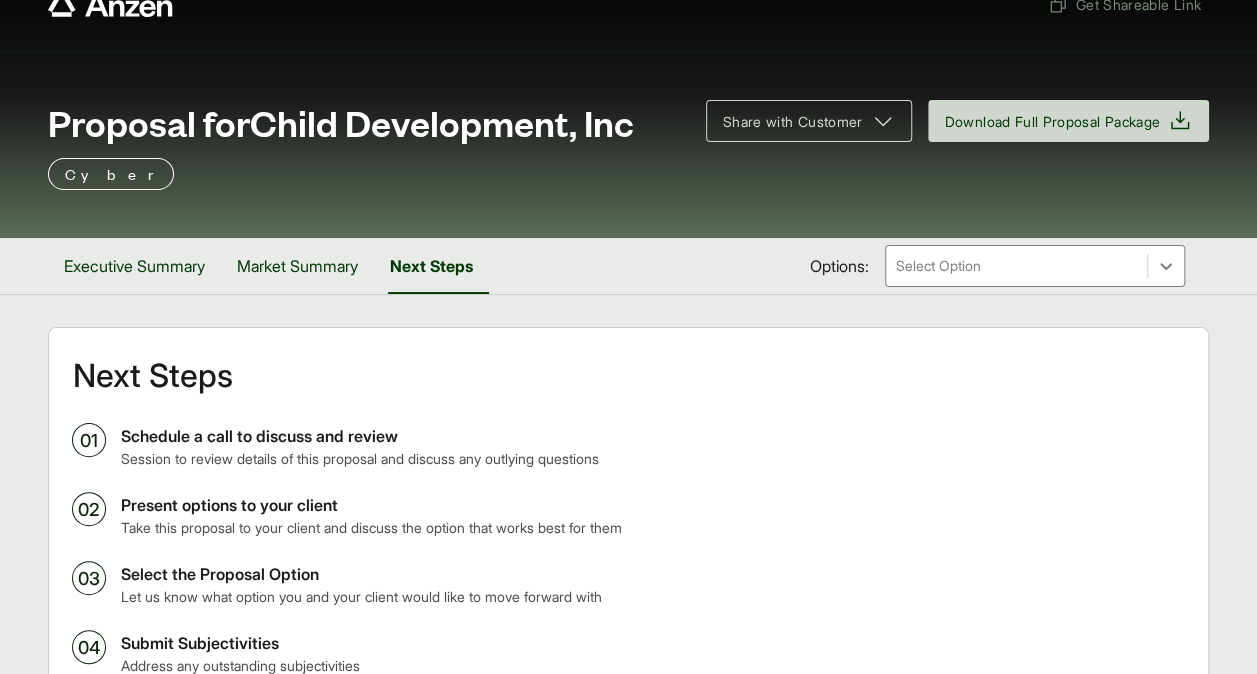 scroll, scrollTop: 39, scrollLeft: 0, axis: vertical 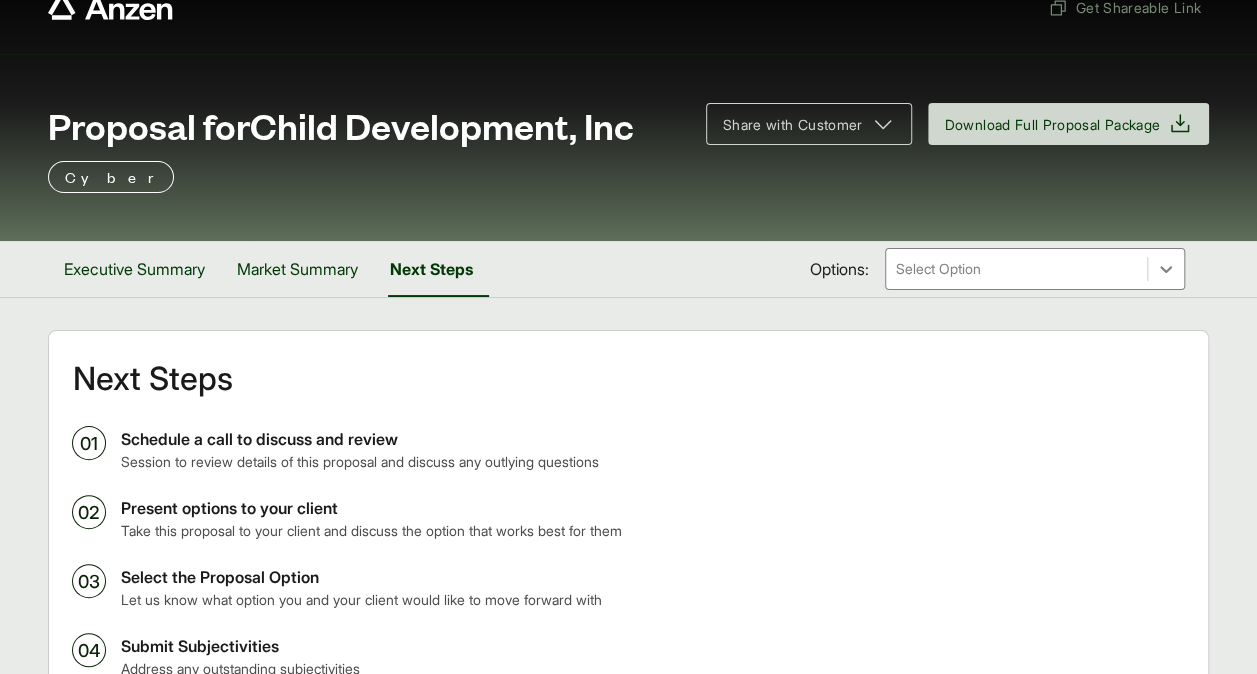 click on "Executive Summary Market Summary Next Steps Options: Select Option" at bounding box center (628, 269) 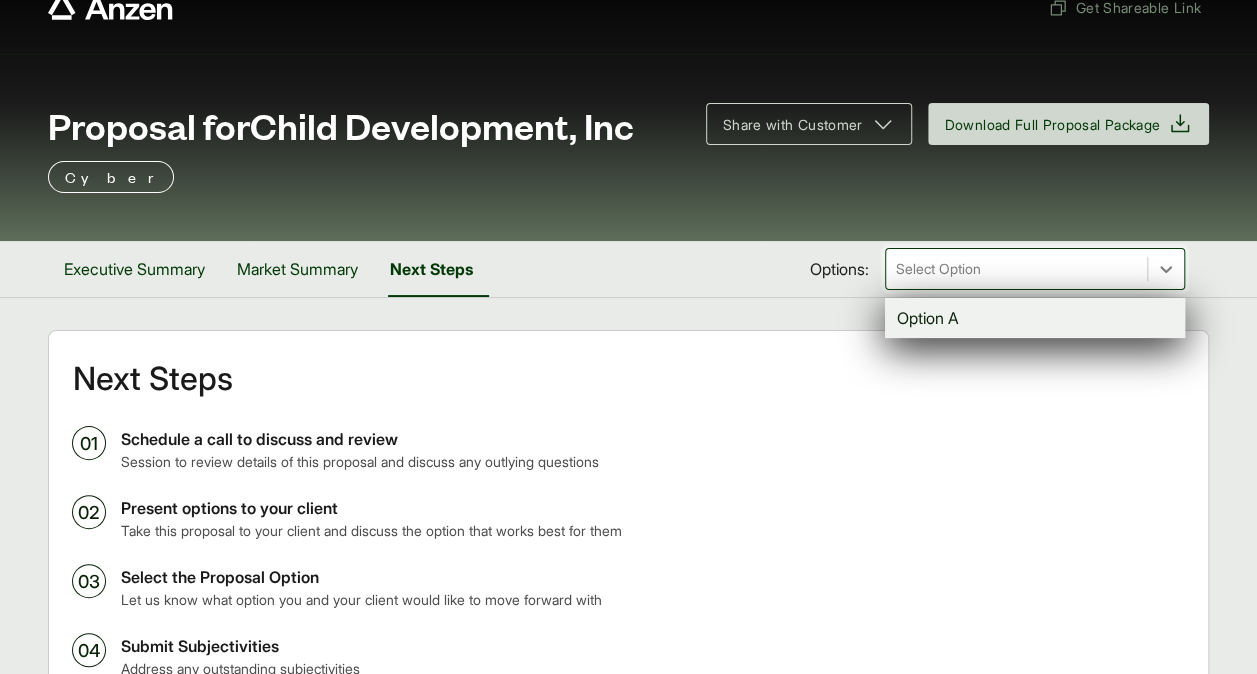click on "Option A" at bounding box center [1035, 318] 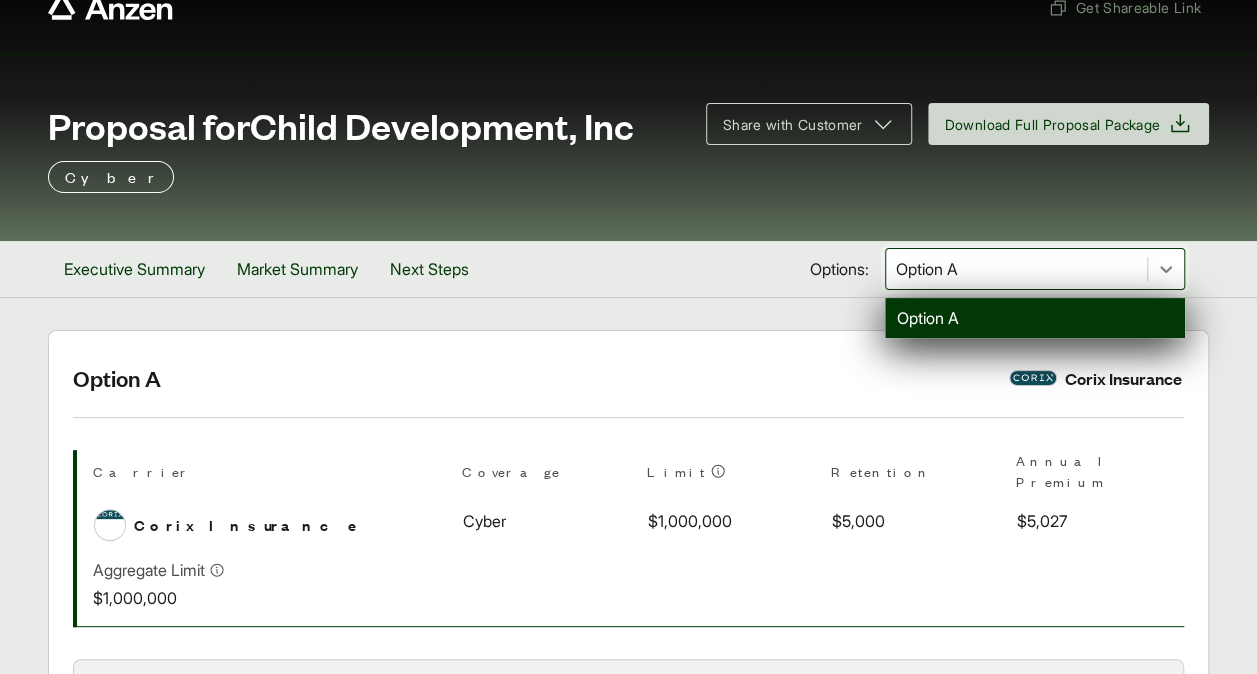 click on "Get Shareable Link  Proposal for  Child Development, Inc Share with Customer Download Full Proposal Package Cyber Executive Summary Market Summary Next Steps Options: option Option A, selected. option Option A selected, 1 of 1. 1 result available. Use Up and Down to choose options, press Enter to select the currently focused option, press Escape to exit the menu, press Tab to select the option and exit the menu. Option A Option A Options: Option A Option A Corix Insurance Carrier Coverage Limit Retention Annual Premium Carrier Corix Insurance Coverage Cyber Limit $1,000,000 Retention $5,000 Annual Premium $5,027 Aggregate Limit $1,000,000 Total Premium $5,027 Anzen Risk Management Fee $250 Stamping Fee $20 Surplus Lines Tax $150.81 Taxable Fees $0 Non-taxable Fees $0 Other Taxes $0 Total Cost $5,447.81 Taxes & Fees are fully earned. Commission 15% Subjectivities Needed In Order To Bind Insured's Contact (name, phone number and email) to onboard to Anzen risk management software Prior to binding Conditions" at bounding box center (628, 761) 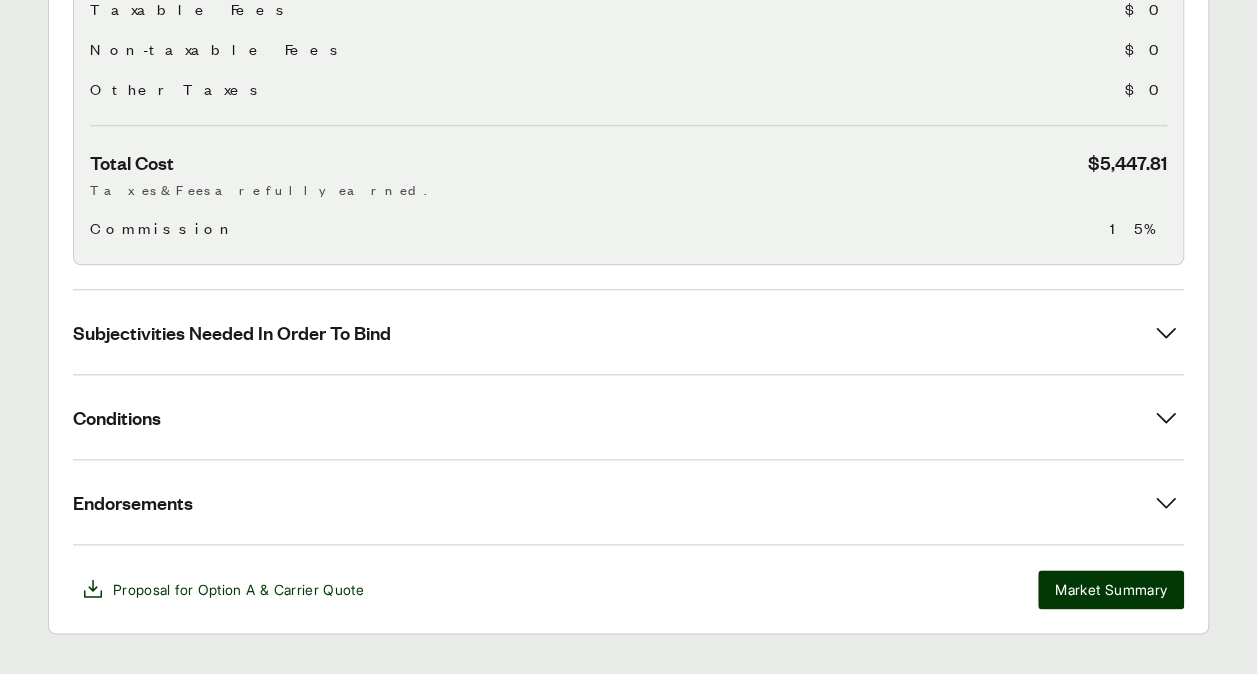 scroll, scrollTop: 901, scrollLeft: 0, axis: vertical 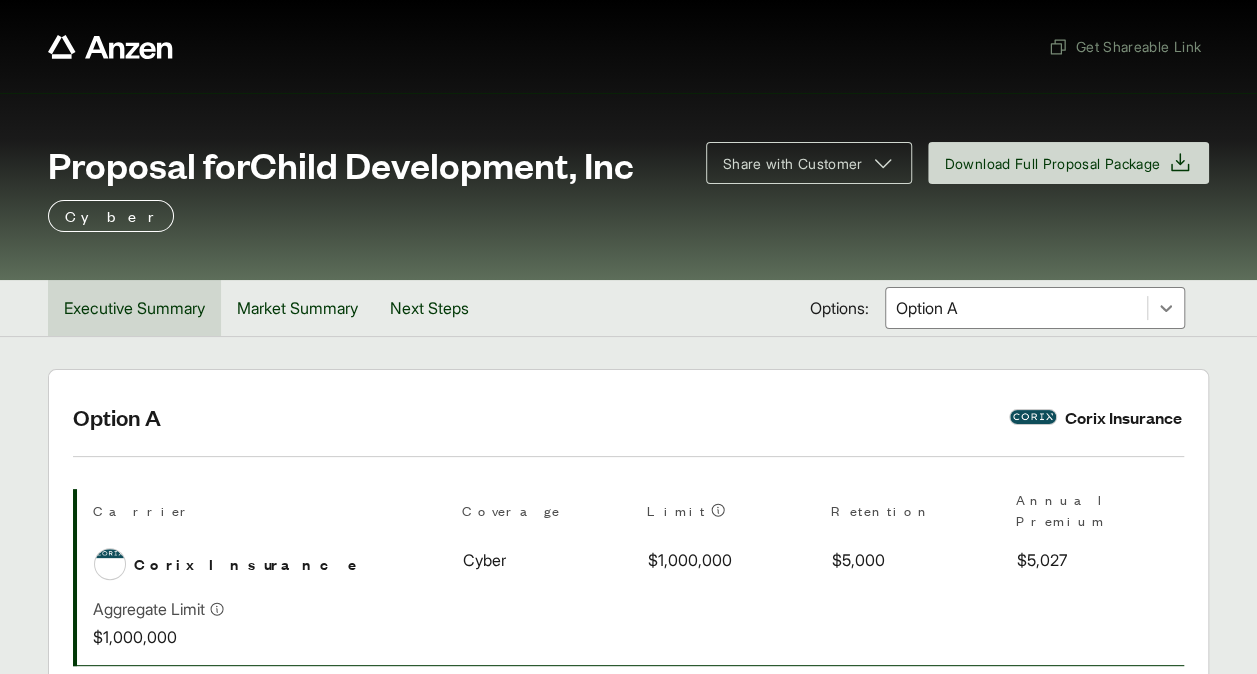 click on "Executive Summary" at bounding box center (134, 308) 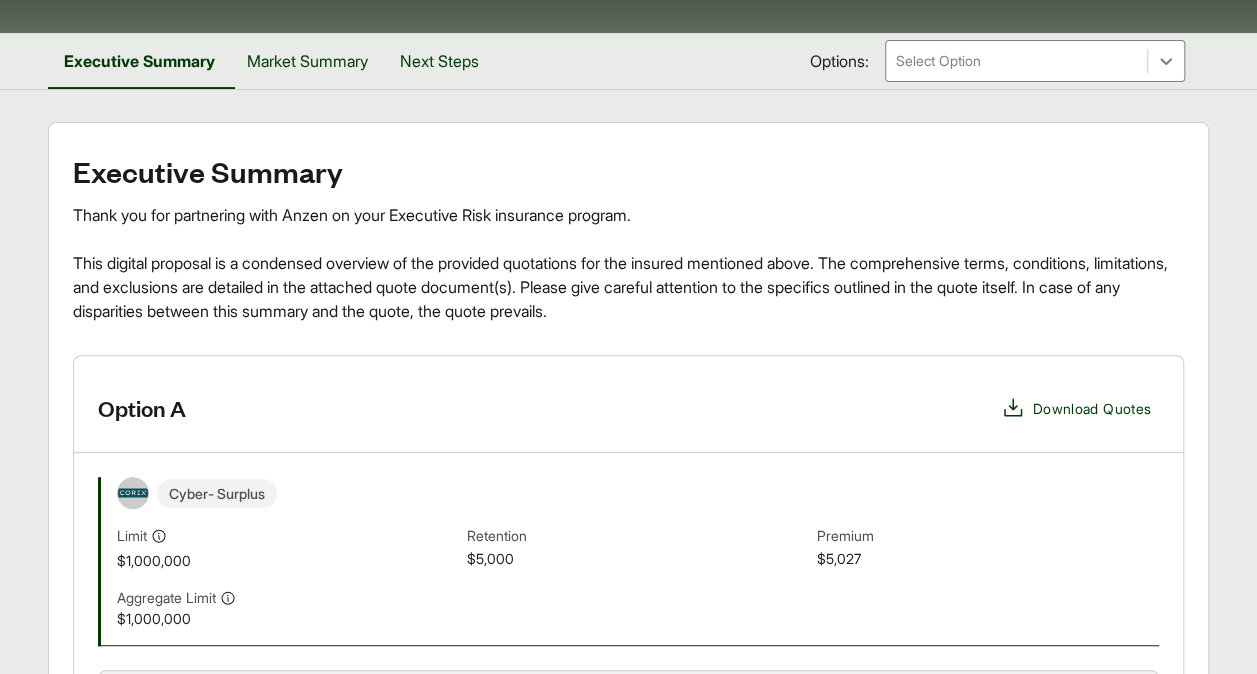 scroll, scrollTop: 0, scrollLeft: 0, axis: both 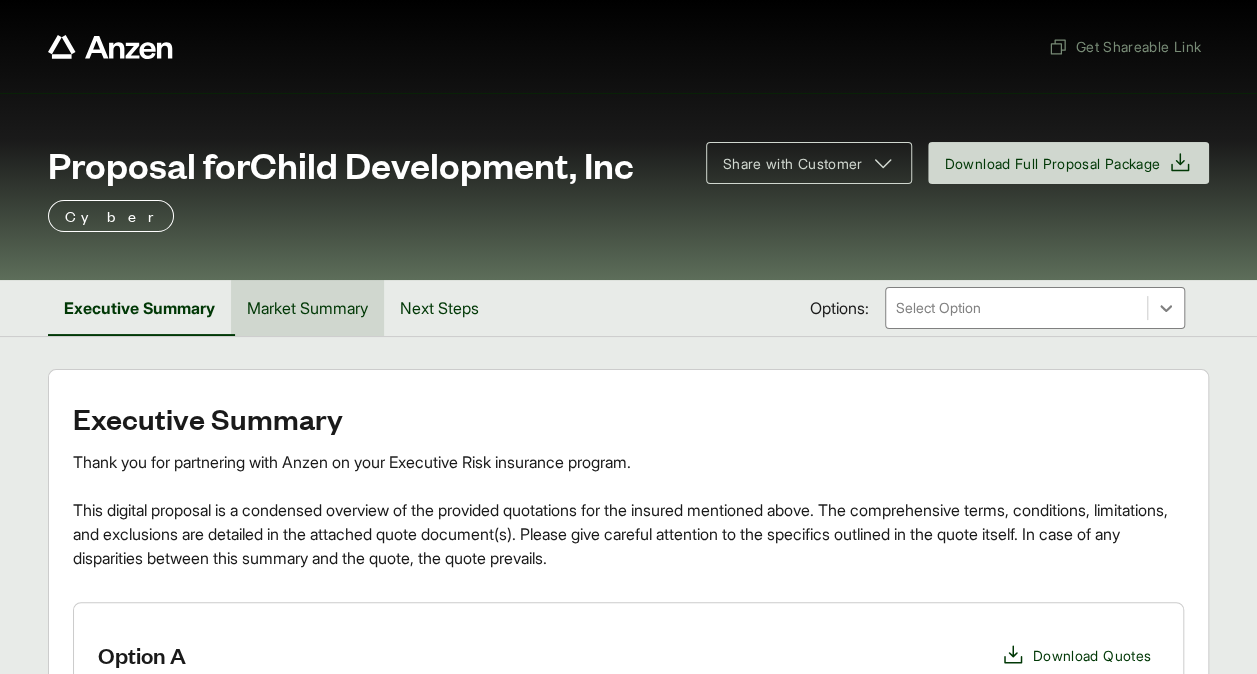 click on "Market Summary" at bounding box center [307, 308] 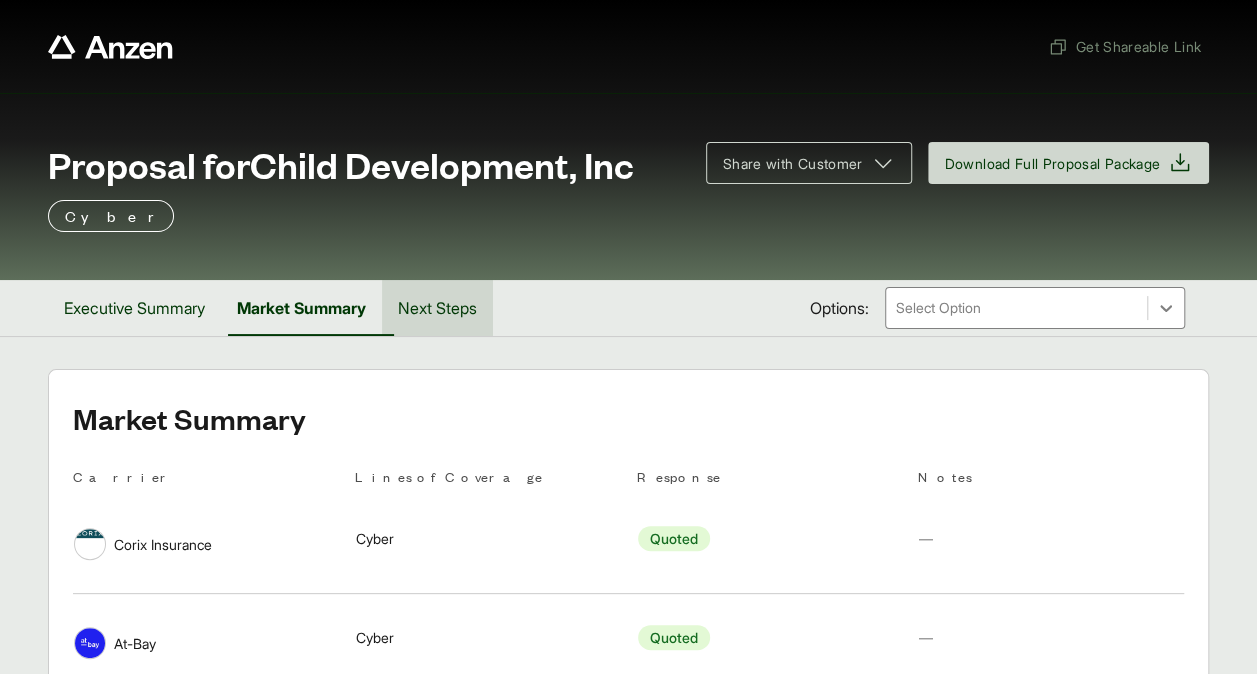 click on "Next Steps" at bounding box center [437, 308] 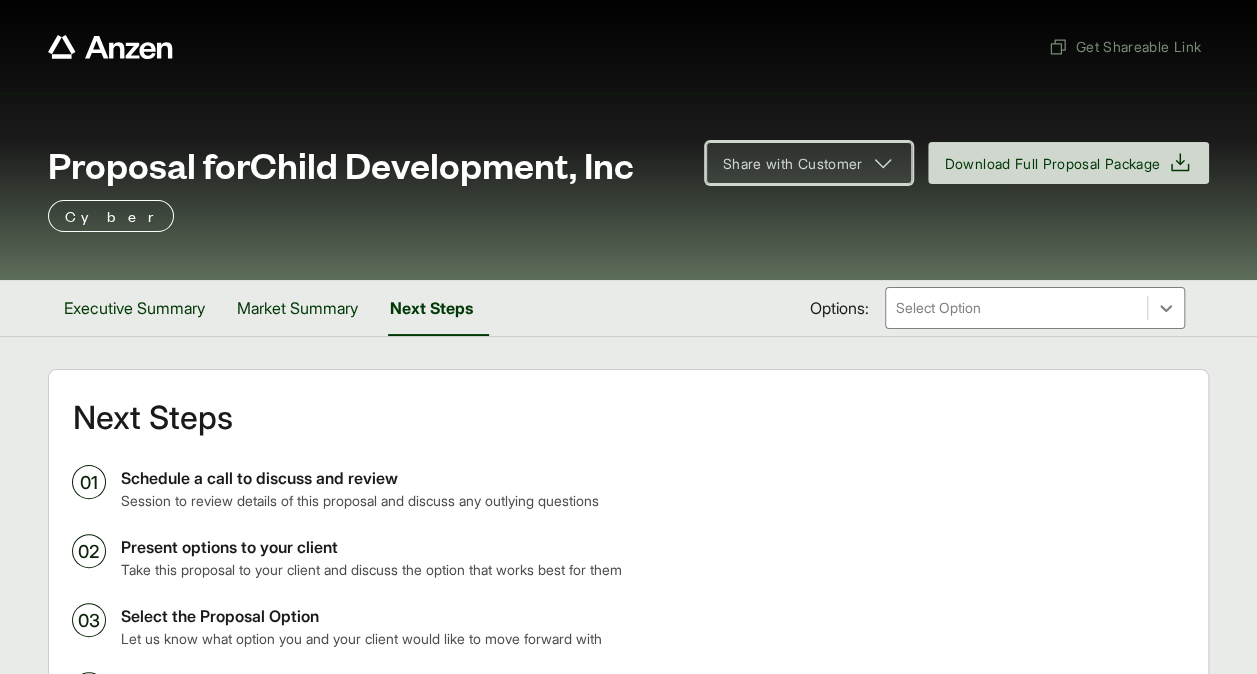 click 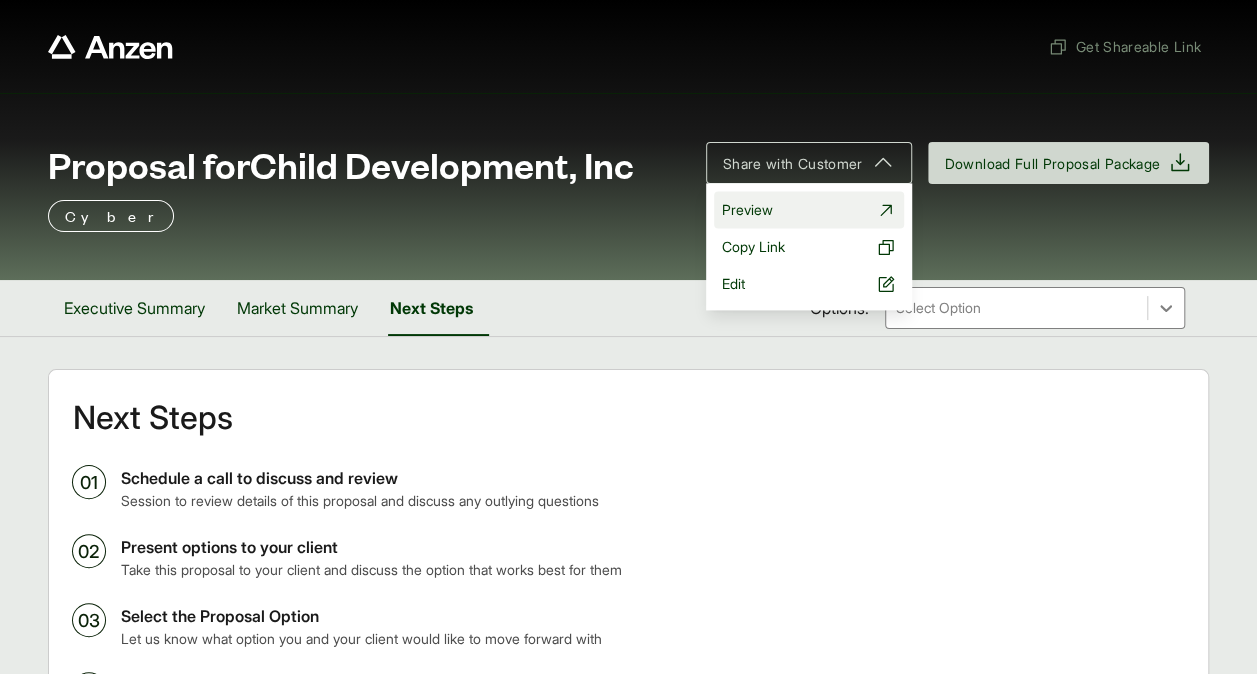 click 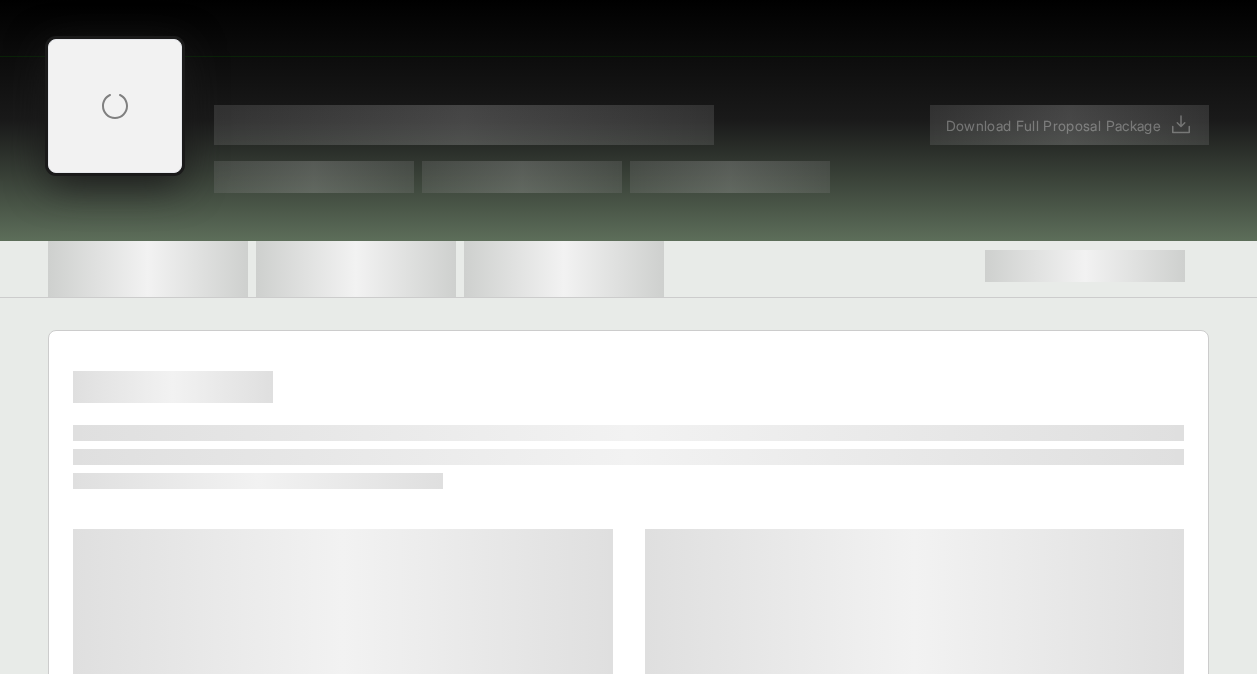 scroll, scrollTop: 0, scrollLeft: 0, axis: both 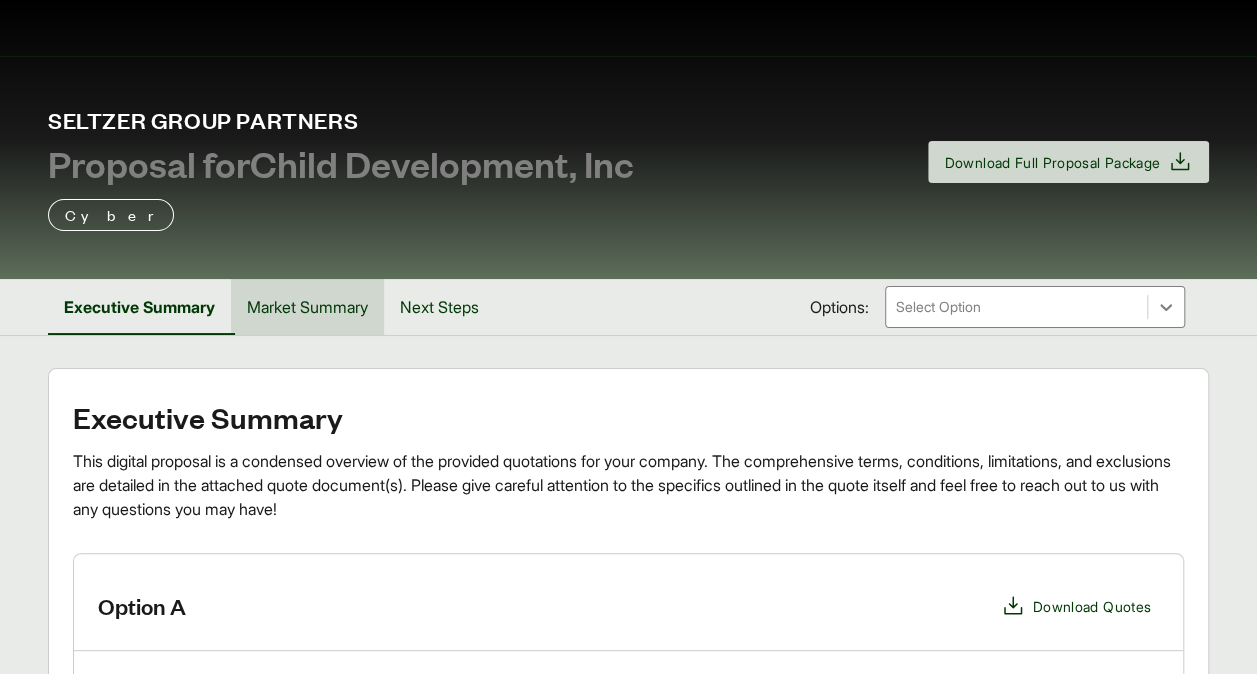 click on "Market Summary" at bounding box center (307, 307) 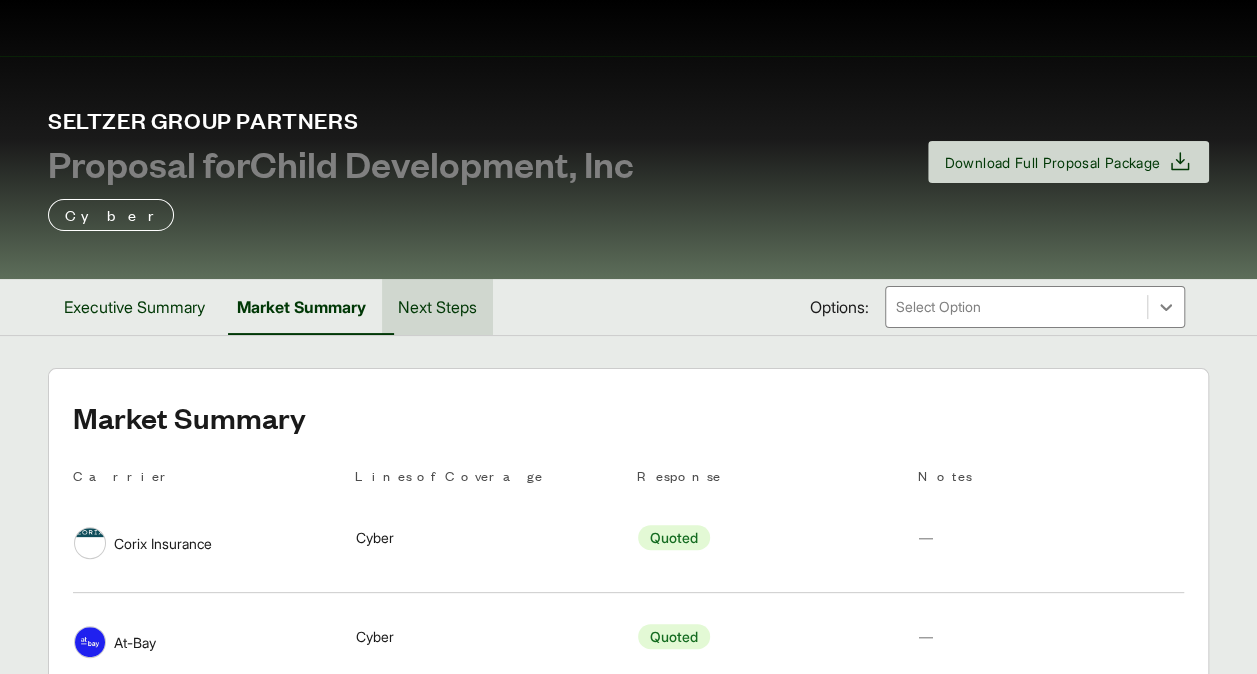 click on "Next Steps" at bounding box center [437, 307] 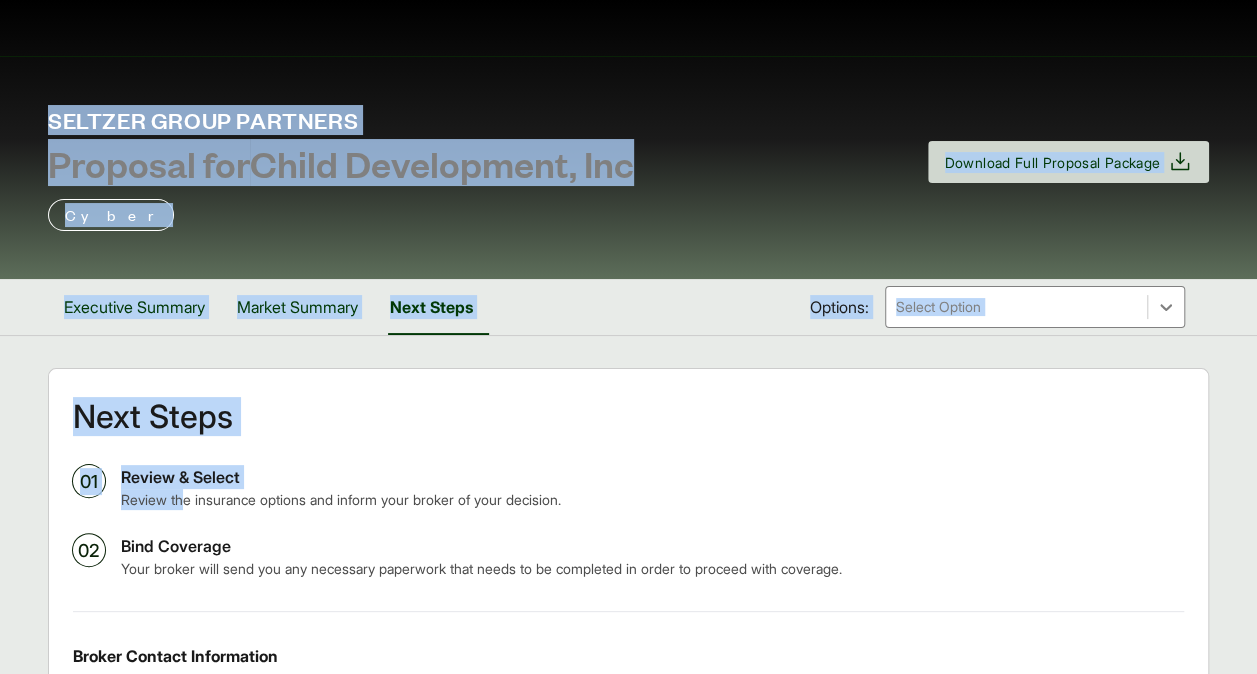 drag, startPoint x: 184, startPoint y: 491, endPoint x: 316, endPoint y: -74, distance: 580.2146 